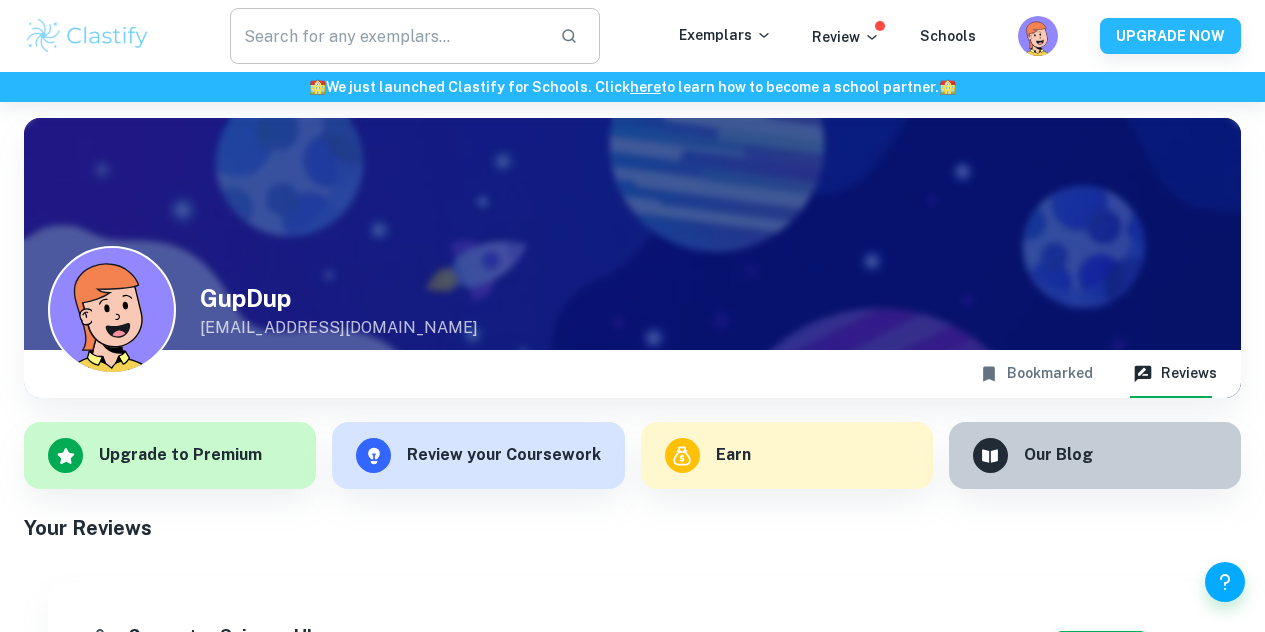 scroll, scrollTop: 0, scrollLeft: 0, axis: both 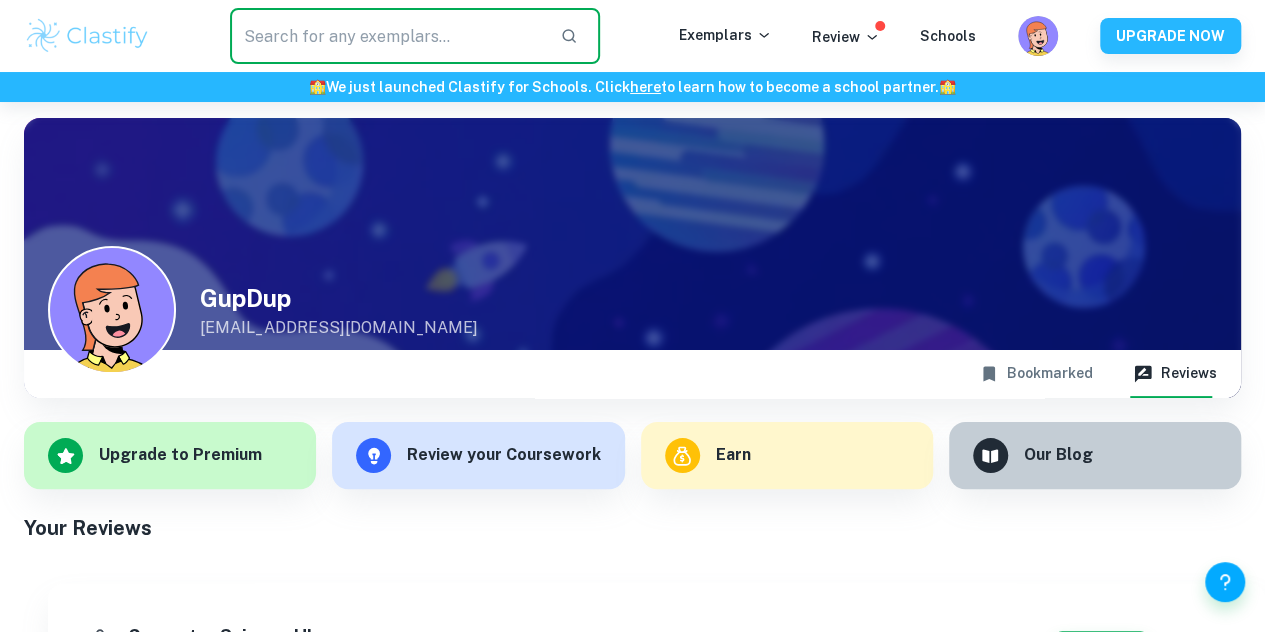 click at bounding box center [387, 36] 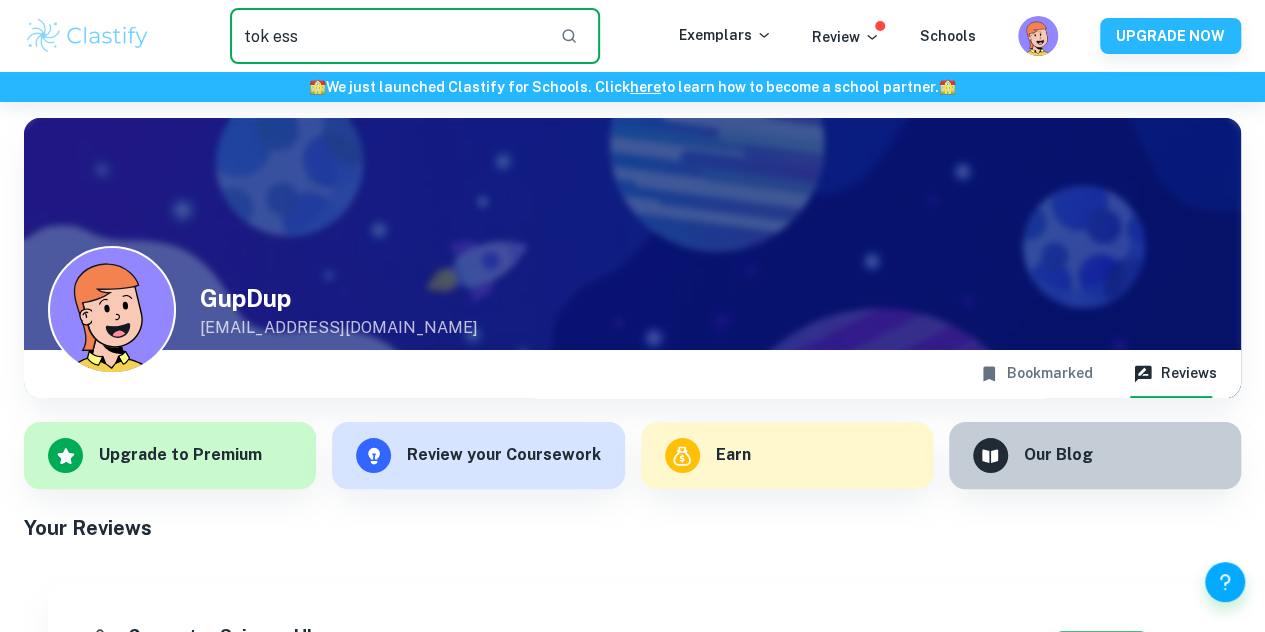 type on "tok essa" 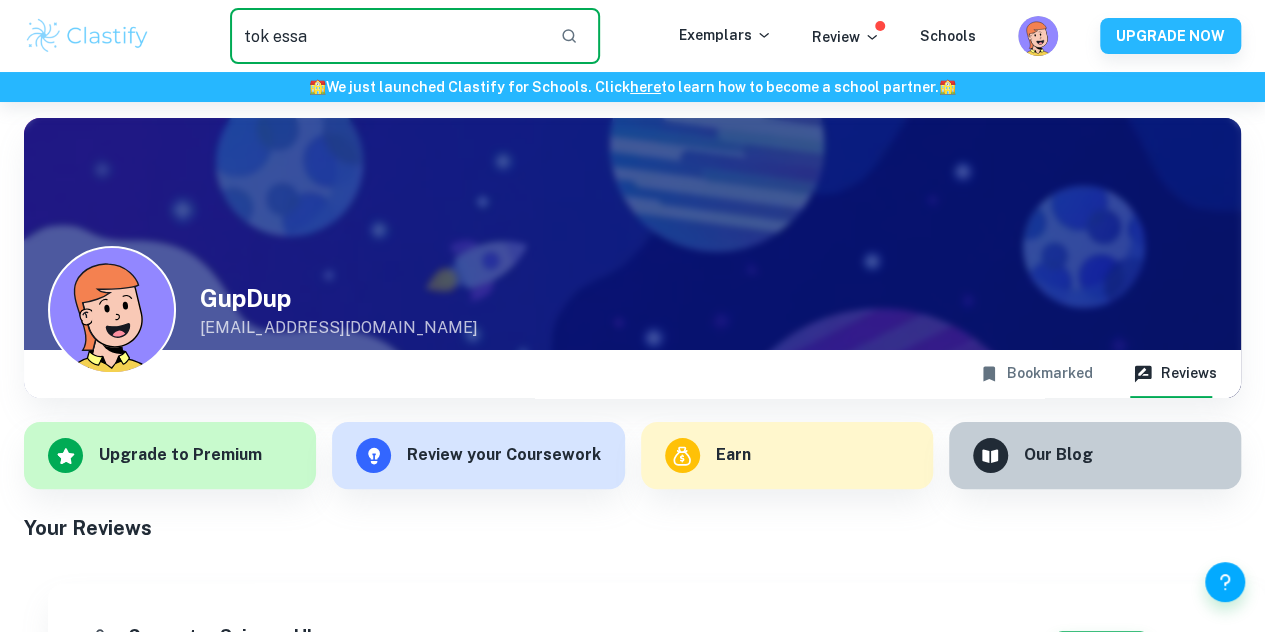 type 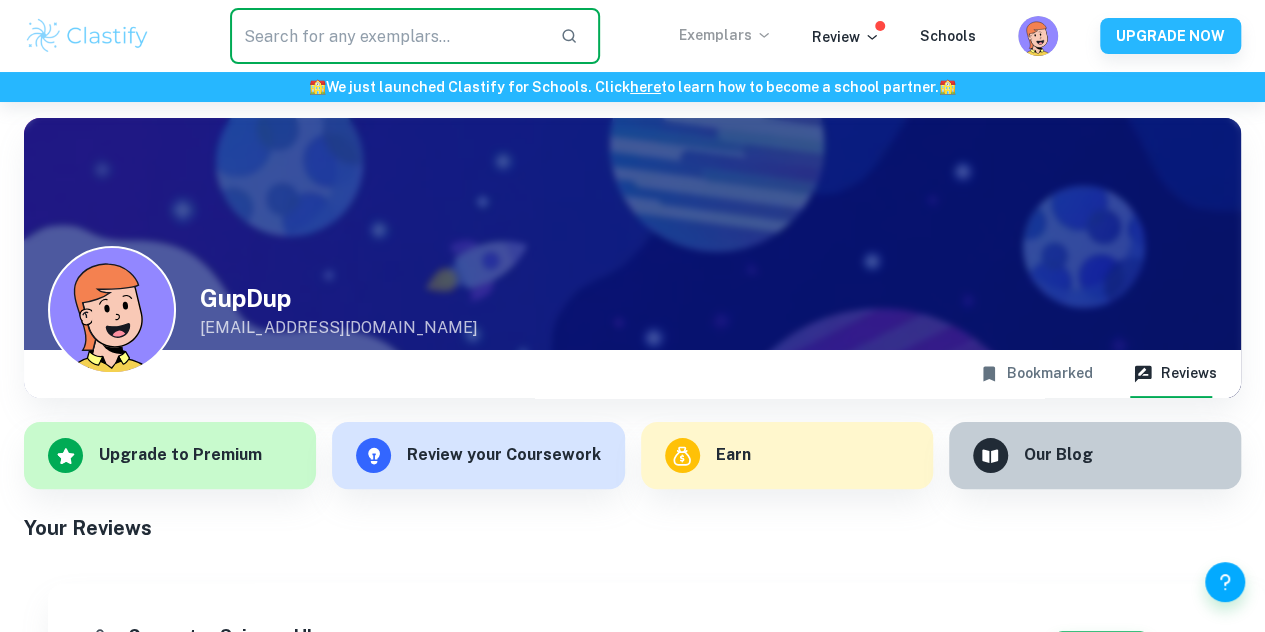 click on "Exemplars" at bounding box center (725, 35) 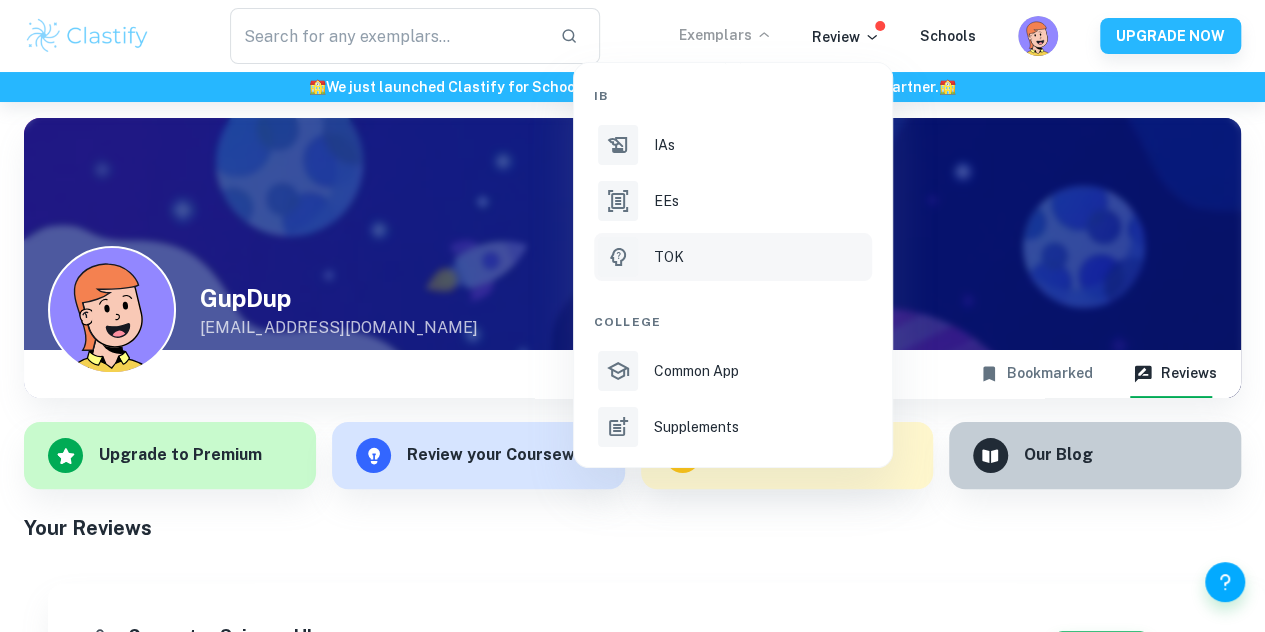 click on "TOK" at bounding box center (733, 257) 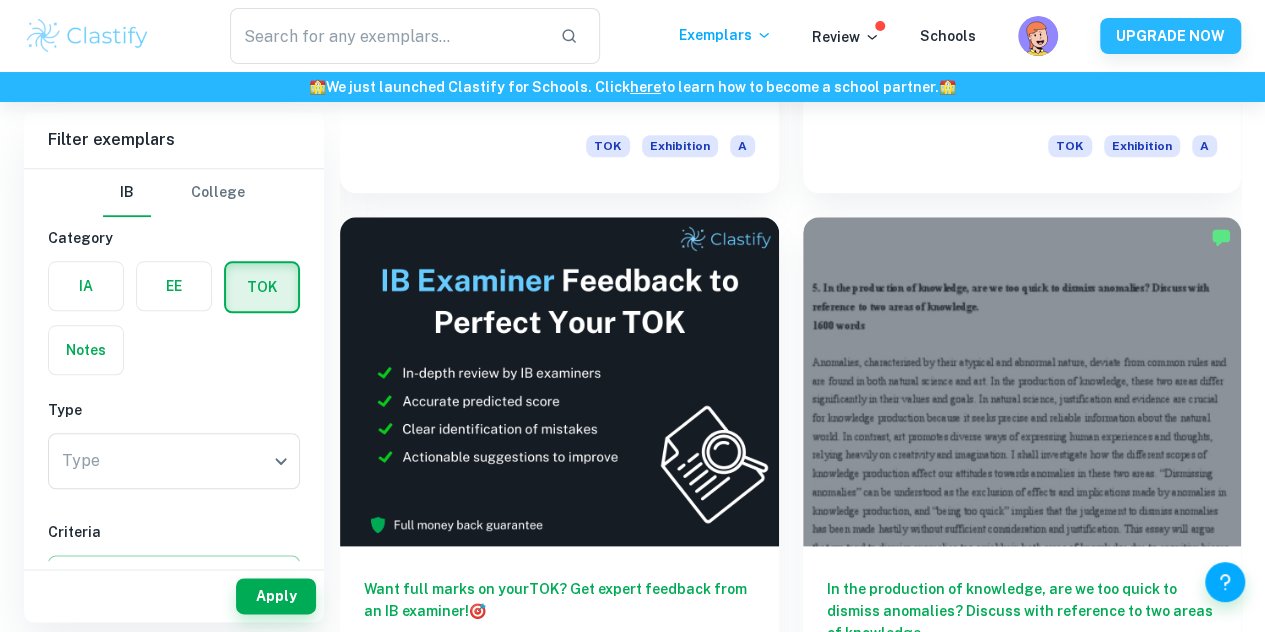 scroll, scrollTop: 896, scrollLeft: 0, axis: vertical 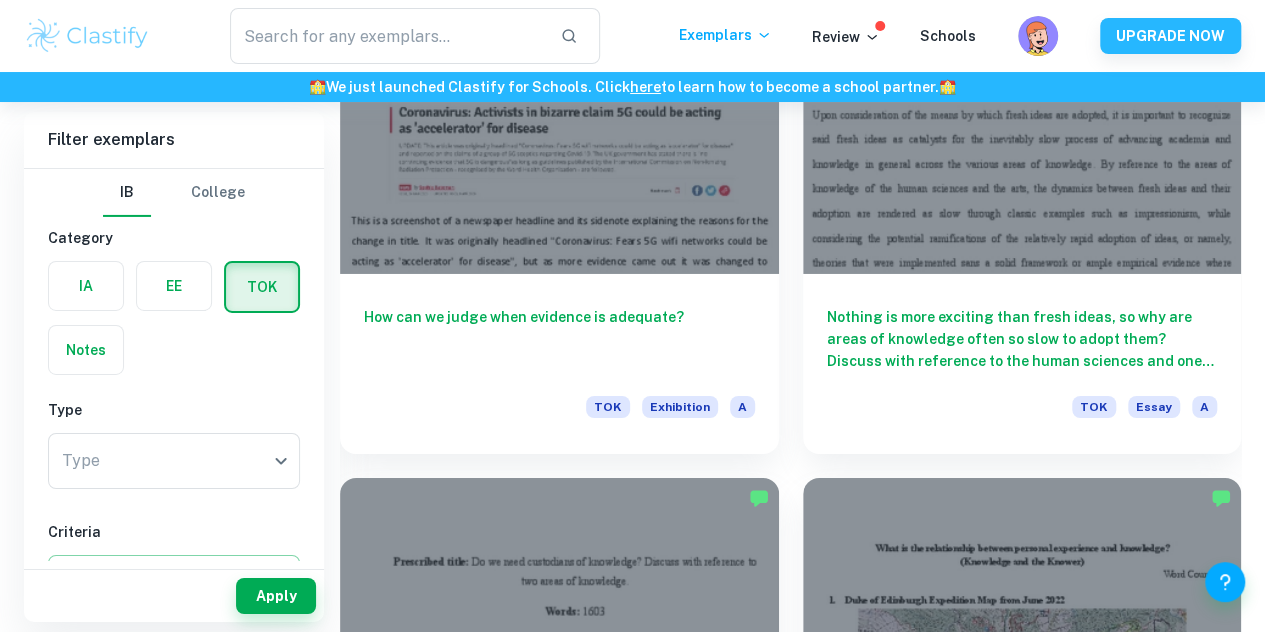 click at bounding box center [1022, 3302] 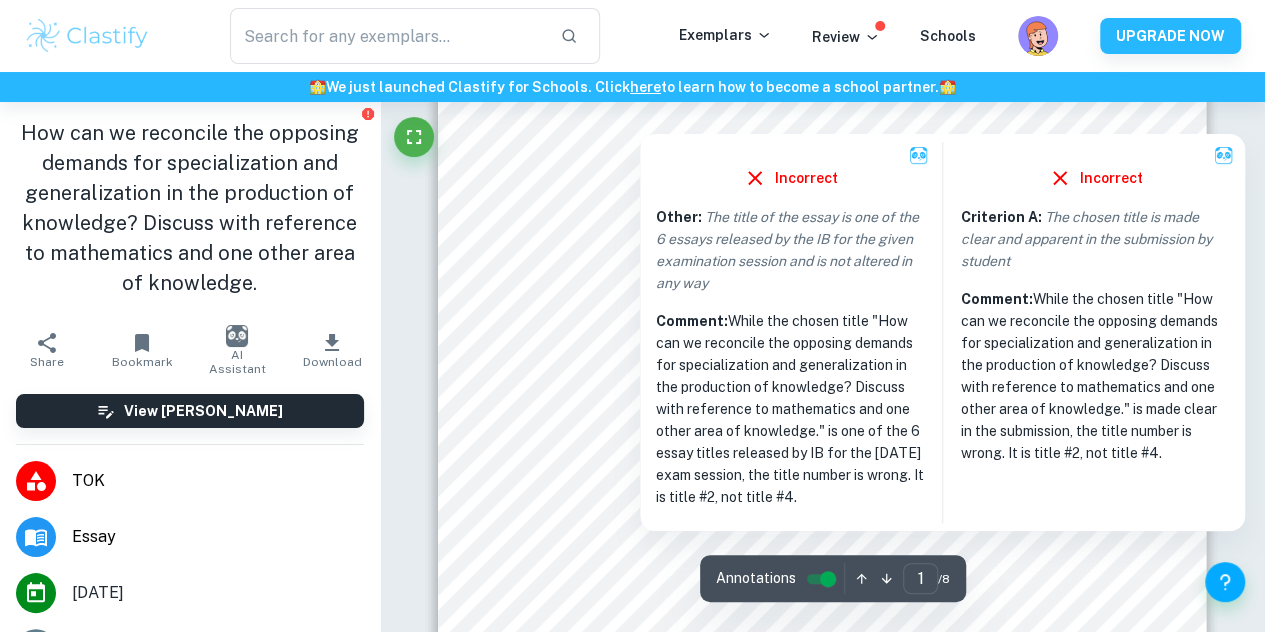 scroll, scrollTop: 336, scrollLeft: 0, axis: vertical 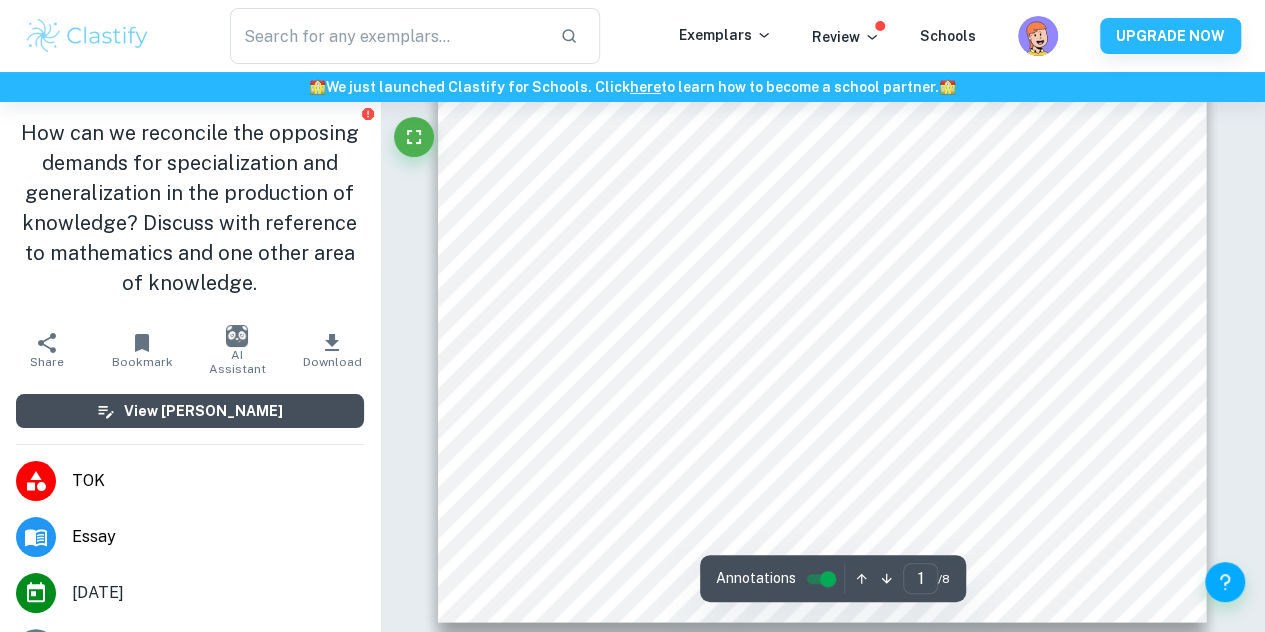 click on "View [PERSON_NAME]" at bounding box center [190, 411] 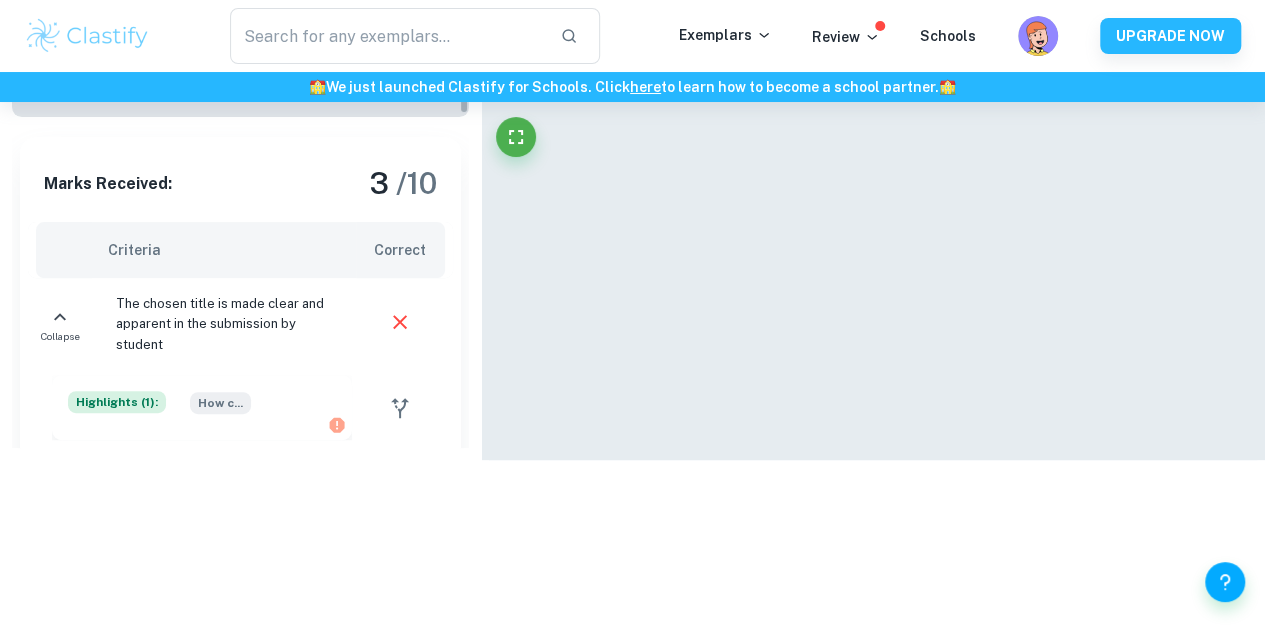 scroll, scrollTop: 236, scrollLeft: 0, axis: vertical 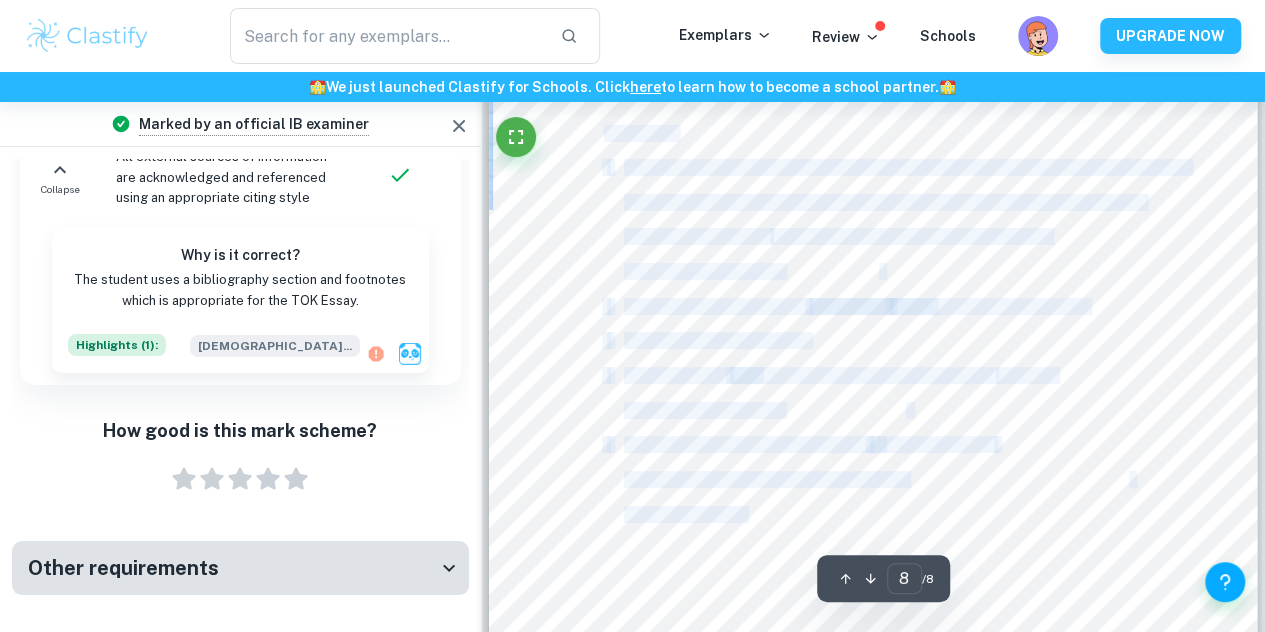 drag, startPoint x: 799, startPoint y: 521, endPoint x: 601, endPoint y: 127, distance: 440.95352 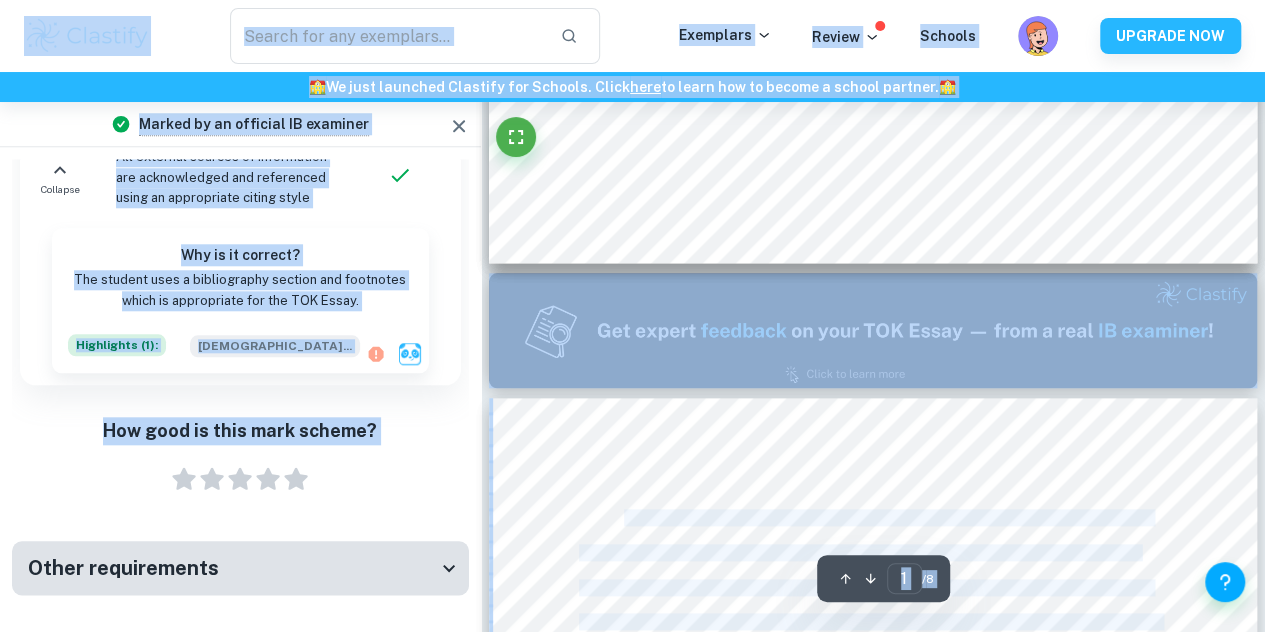 scroll, scrollTop: 0, scrollLeft: 0, axis: both 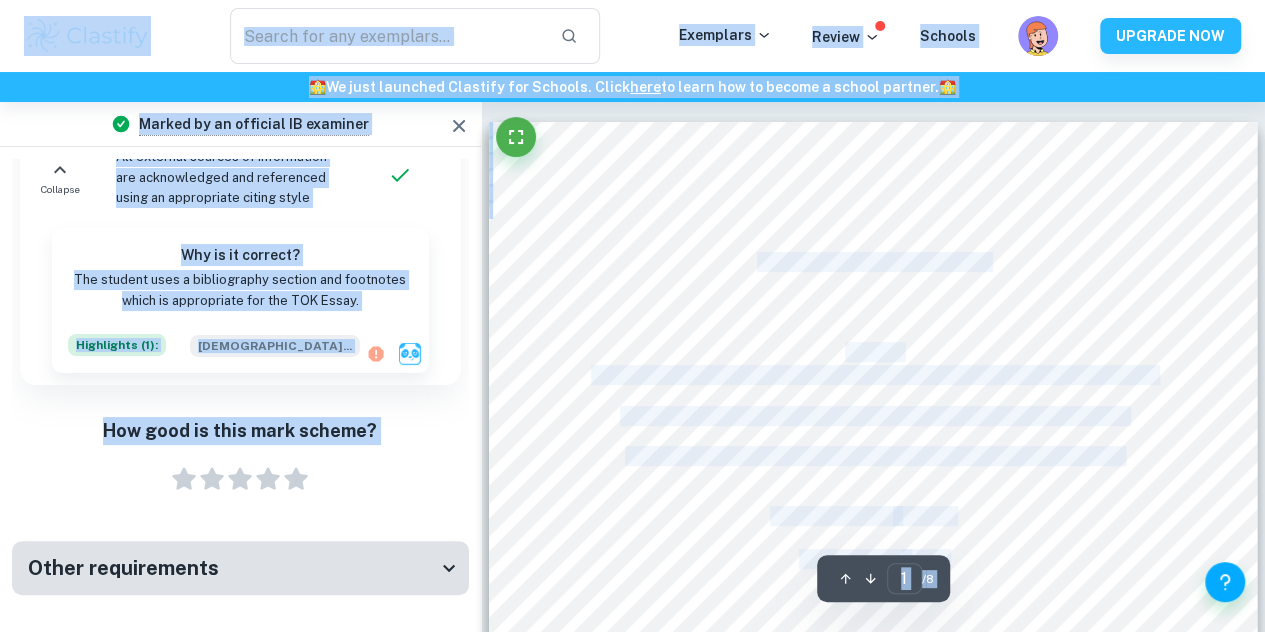 click on "Theory of knowledge Essay Title 4. How can we reconcile the opposing demands for specialization and generalization in the production of knowledge? Discuss with reference to mathematics and one other area of knowledge. Exam session:   [DATE] Word count:   1592" at bounding box center [873, 619] 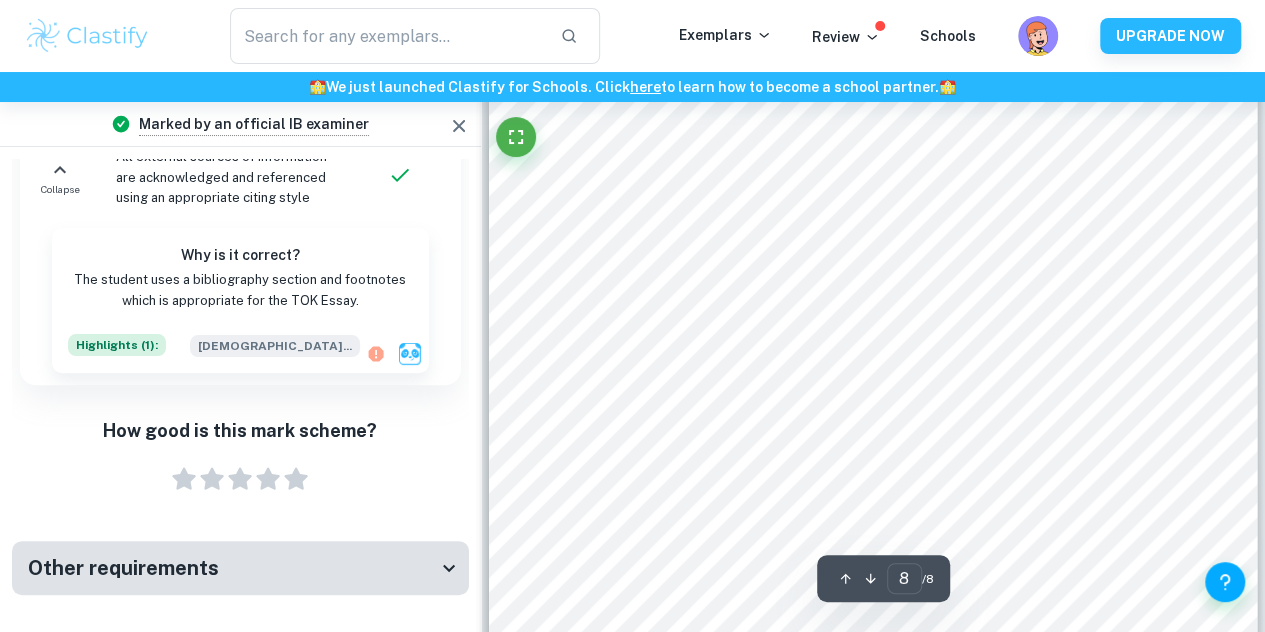 scroll, scrollTop: 7774, scrollLeft: 0, axis: vertical 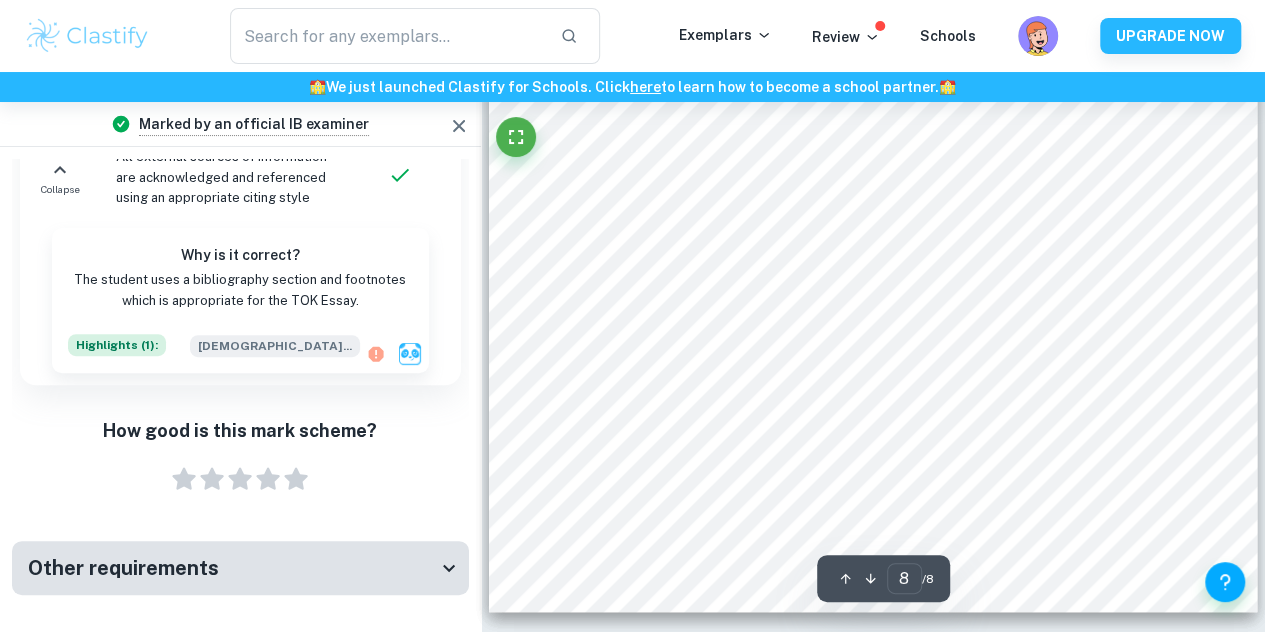 copy on "Children often start learning English grammar with set rules. For example when learning how to use plural words they are taught to put the letter <s= at the end of the word to make it plural. This is a generalized rule in the English language, meaning it is specific and straightforward. This is used in teaching English as it can reduce confusion for the knower. However, as children grow up they learn that this generalization is not applicable to all words. For example for words that end with (s,z,sh, and ch) they must use <-es= to make it plural. This is a specialized rule for only words that end with these letters. Furthermore, there are other specialized rules with respect to plurals in other conditions, when linguistic structure differs. There is often a demand to reduce such specializations in language to make language acquisitions easier. On the other hand, there is also an opposing demand to preserve the original structures of a language. This is evident from the evolution of American English divergi..." 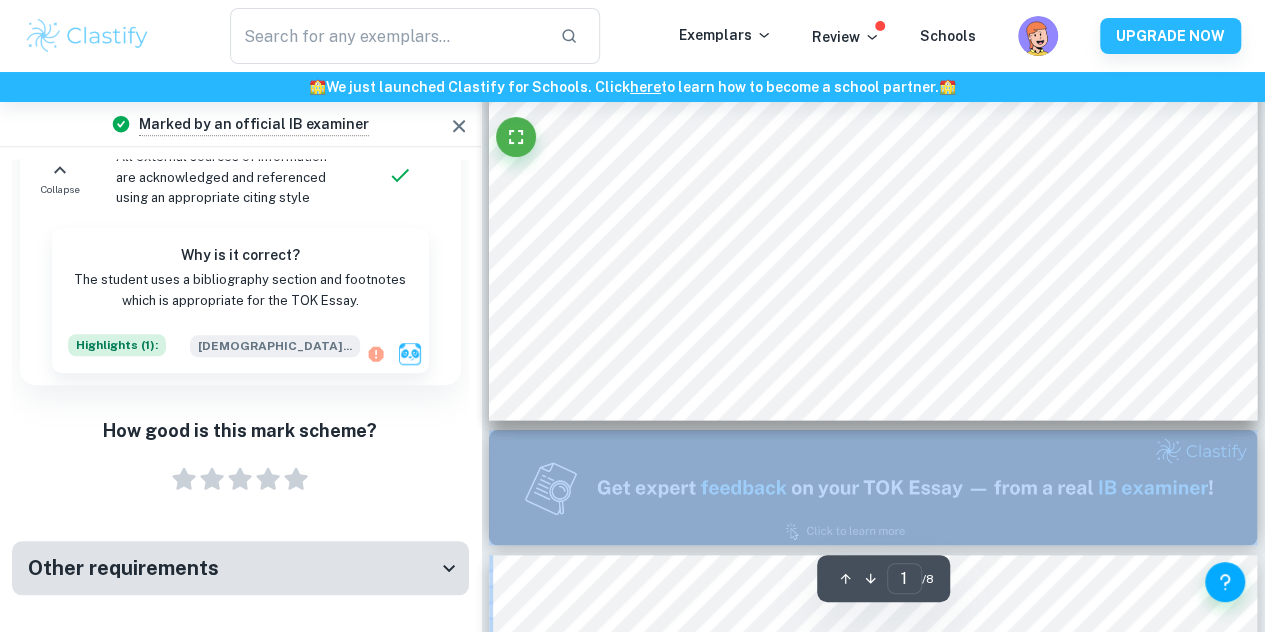 scroll, scrollTop: 700, scrollLeft: 0, axis: vertical 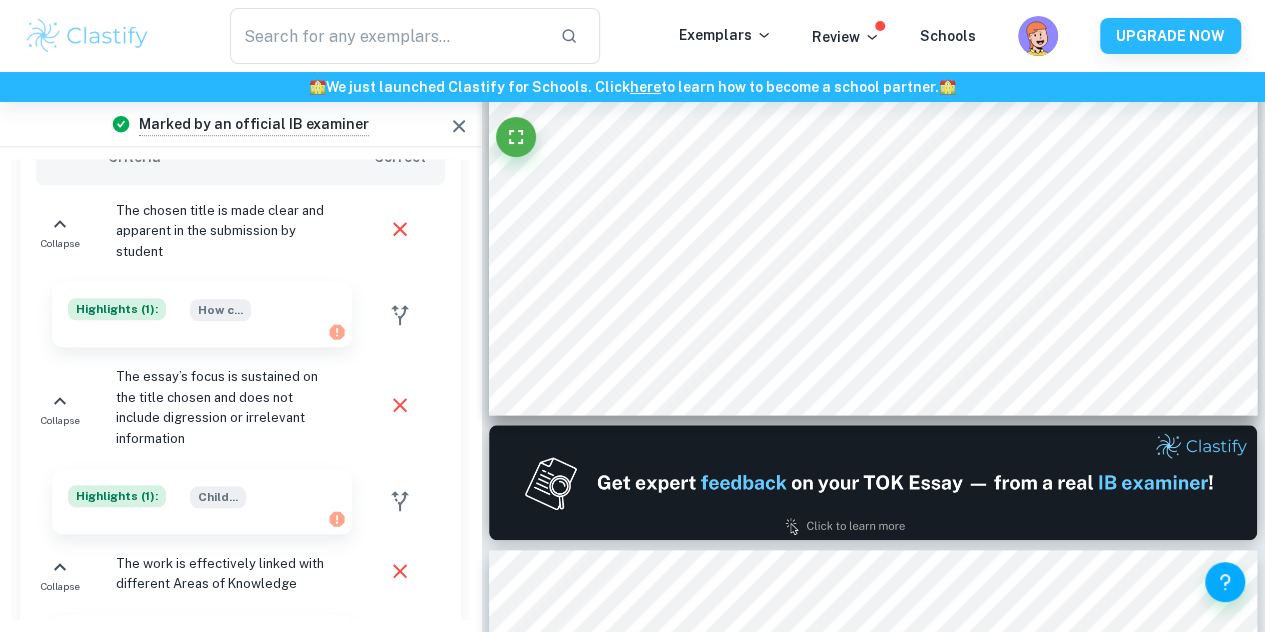 click on "The essay’s focus is sustained on the title chosen and does not include digression or irrelevant information" at bounding box center (228, 408) 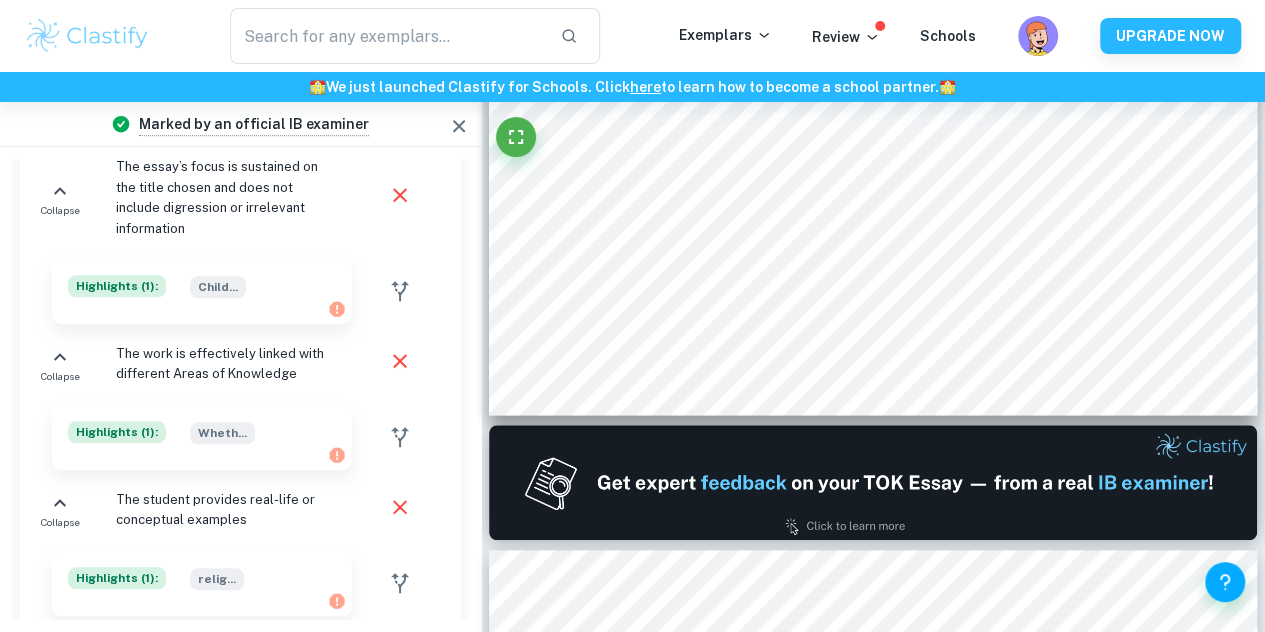 scroll, scrollTop: 474, scrollLeft: 0, axis: vertical 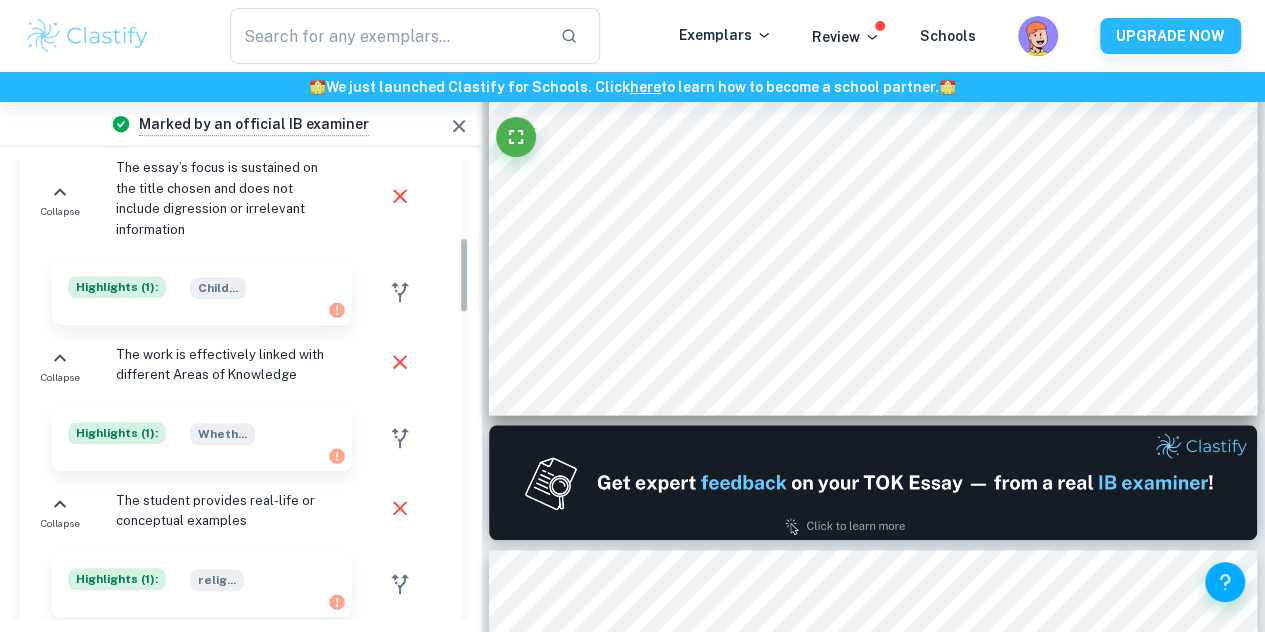 click on "Highlights ( 1 ):      Child ..." at bounding box center [194, 279] 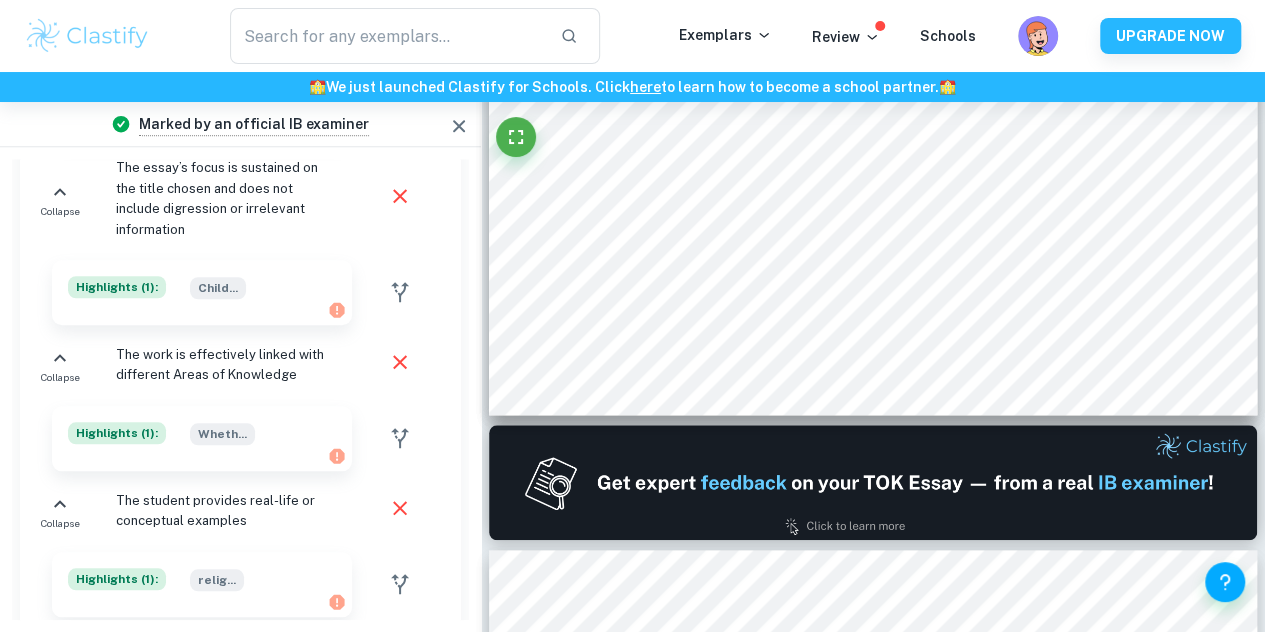click on "Highlights ( 1 ):" at bounding box center [117, 287] 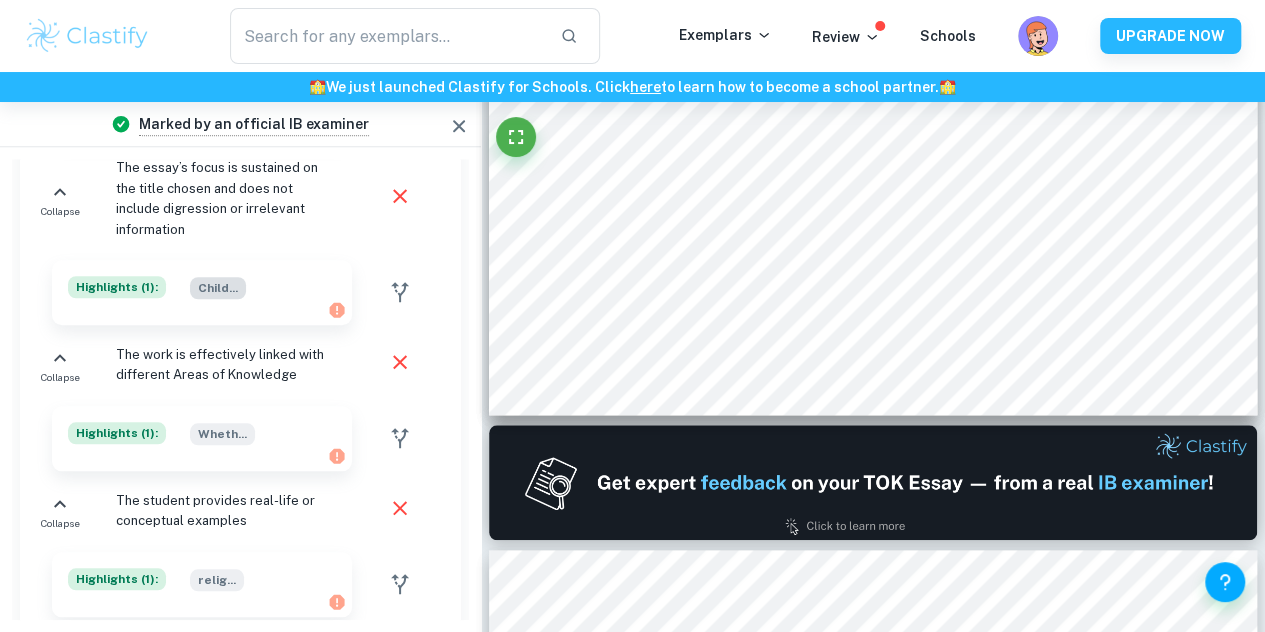 click on "Child ..." at bounding box center [218, 288] 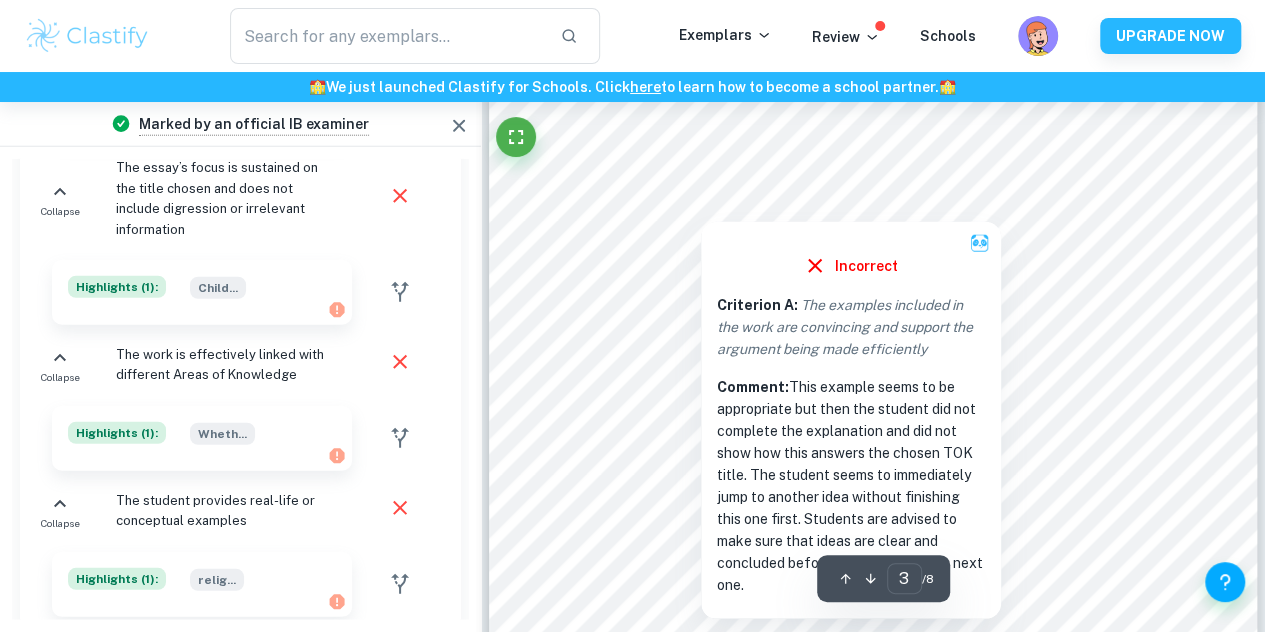scroll, scrollTop: 2526, scrollLeft: 0, axis: vertical 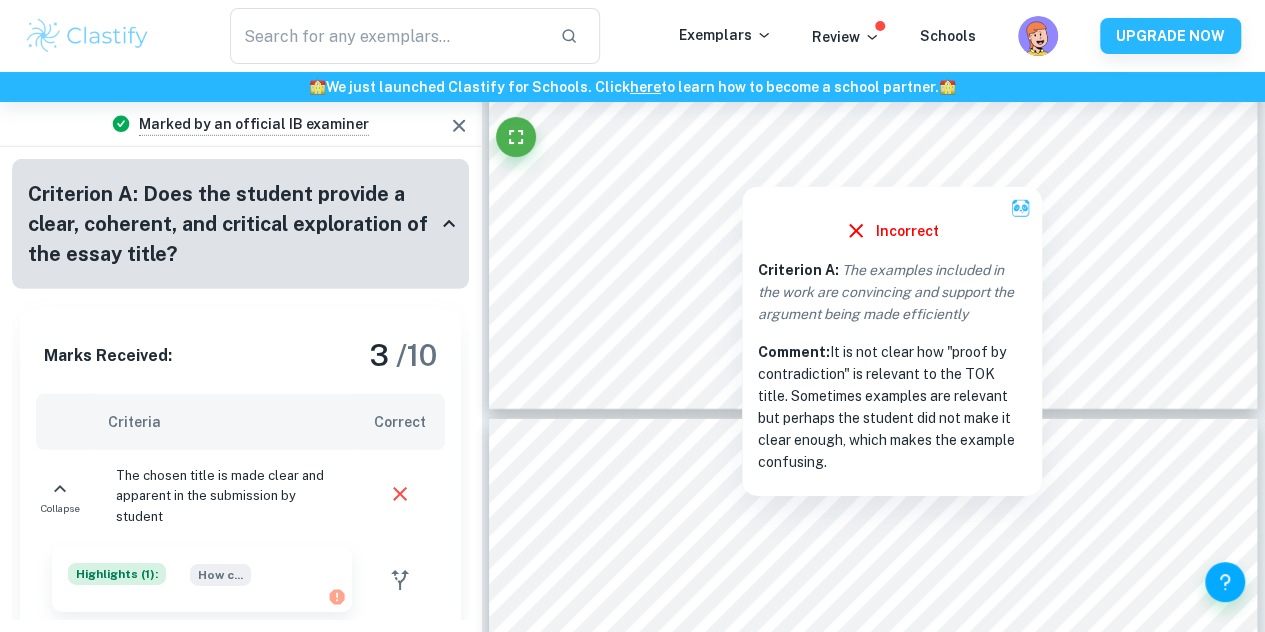 type on "4" 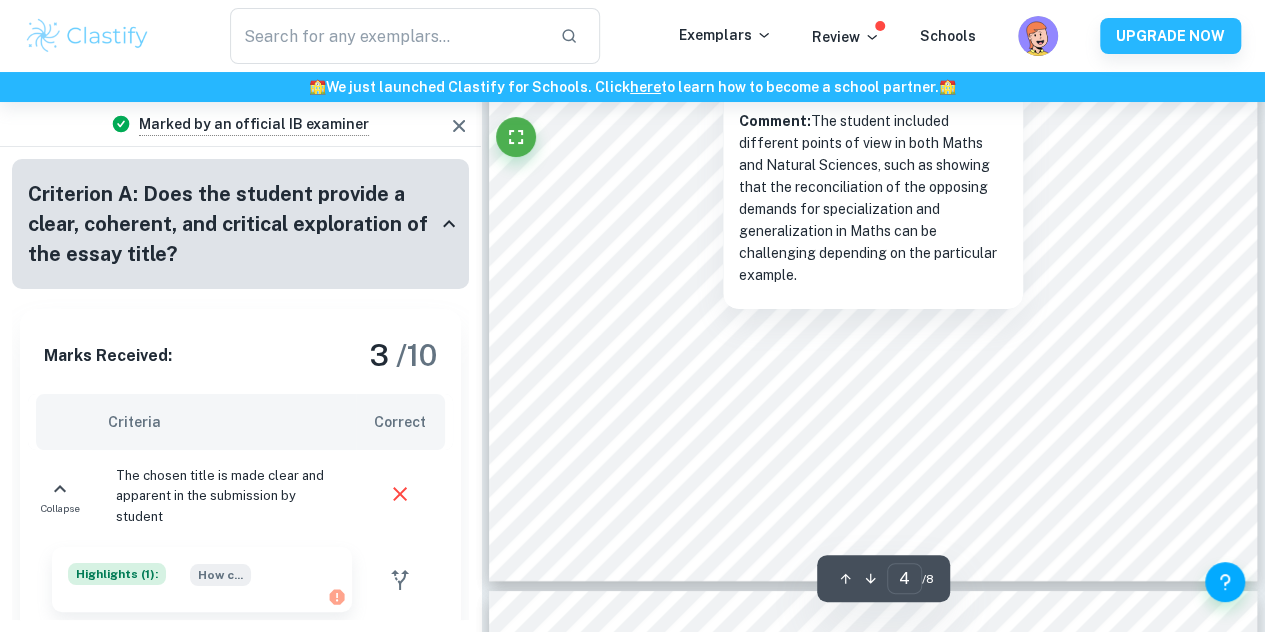 scroll, scrollTop: 3669, scrollLeft: 0, axis: vertical 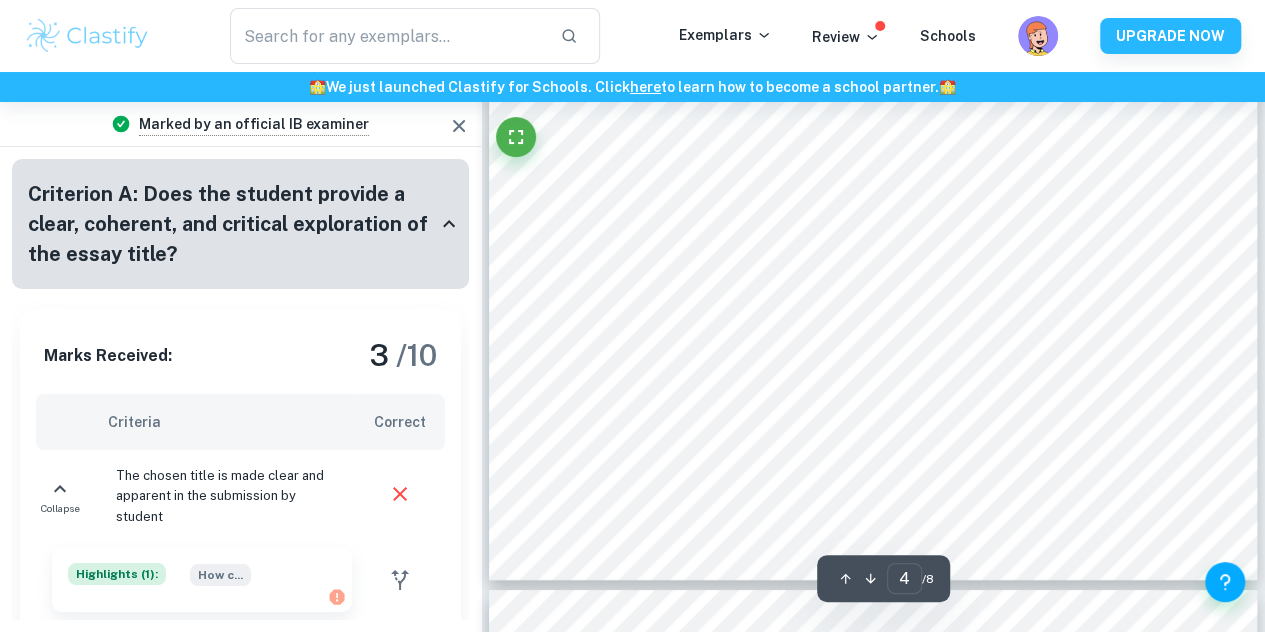 click on "​ Exemplars Review Schools UPGRADE NOW" at bounding box center [632, 36] 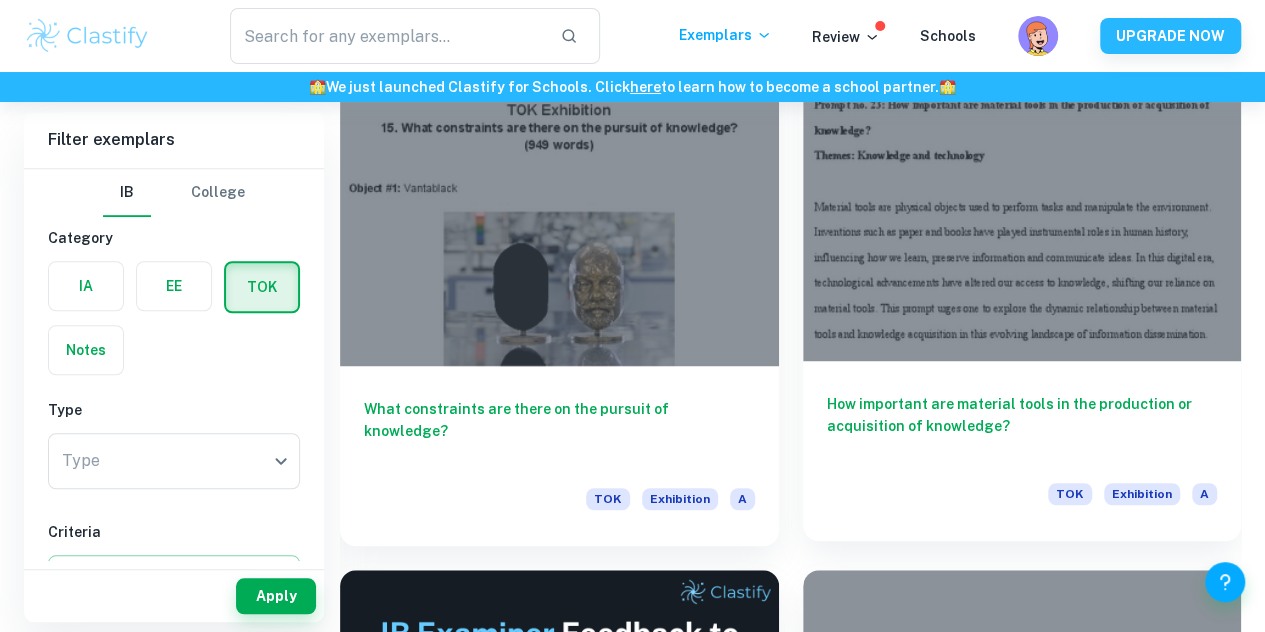 scroll, scrollTop: 887, scrollLeft: 0, axis: vertical 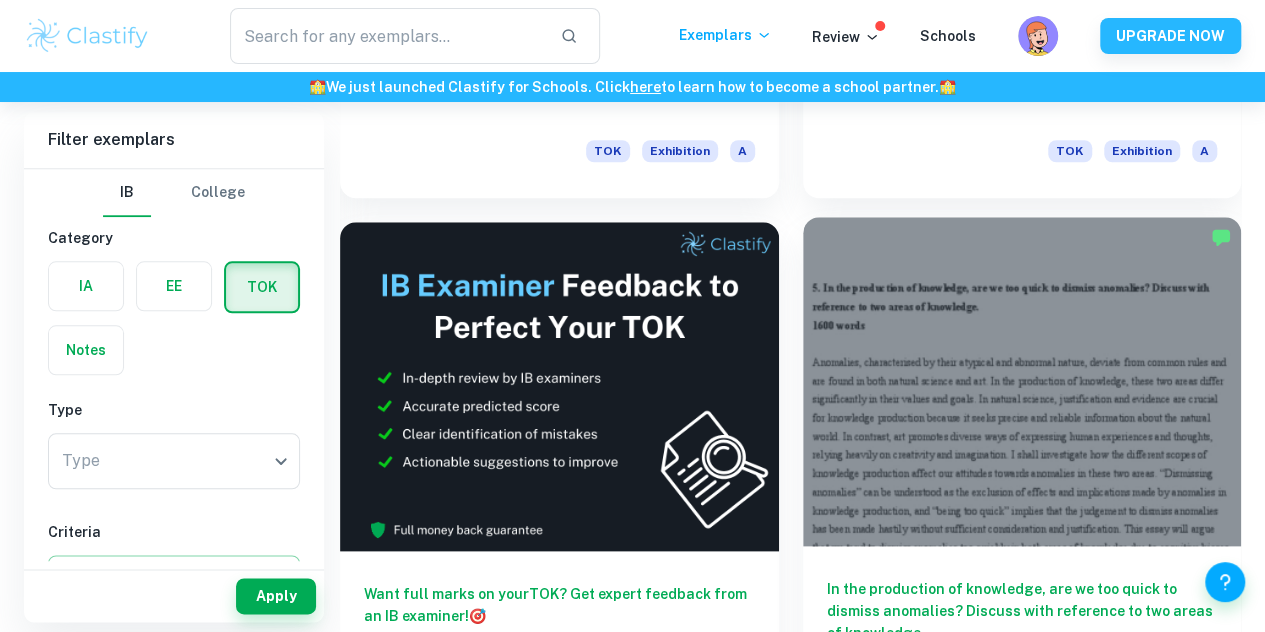click on "In the production of knowledge, are we too quick to dismiss anomalies? Discuss with reference to two areas of knowledge. TOK Essay A" at bounding box center [1022, 636] 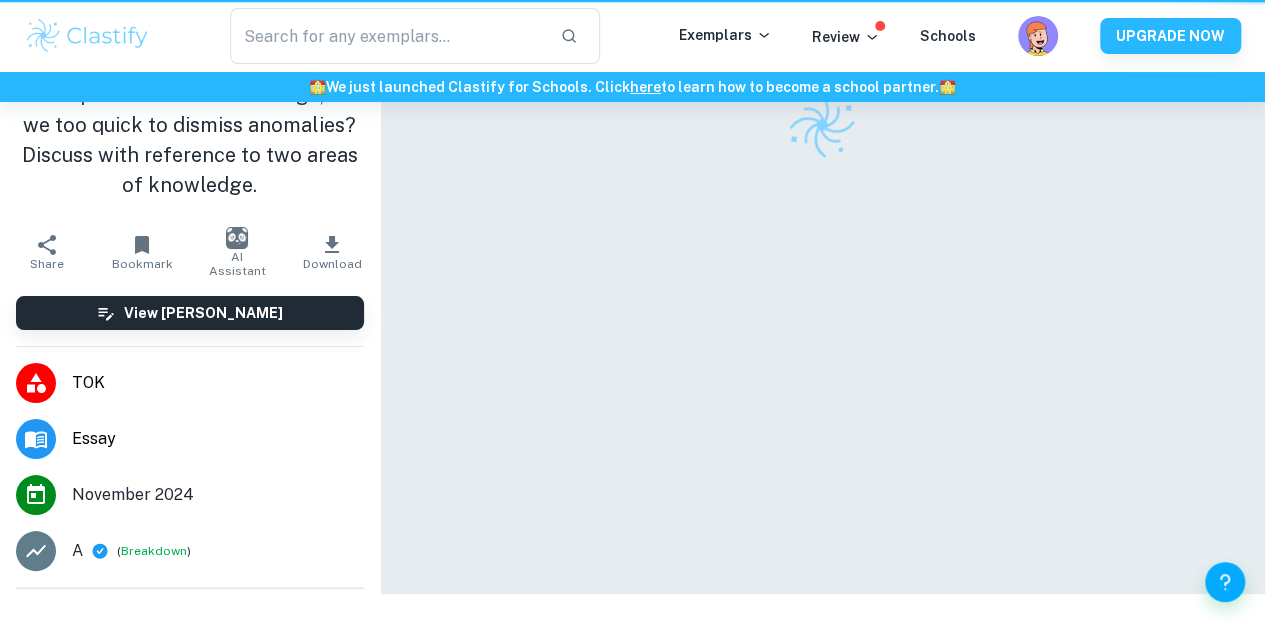 scroll, scrollTop: 0, scrollLeft: 0, axis: both 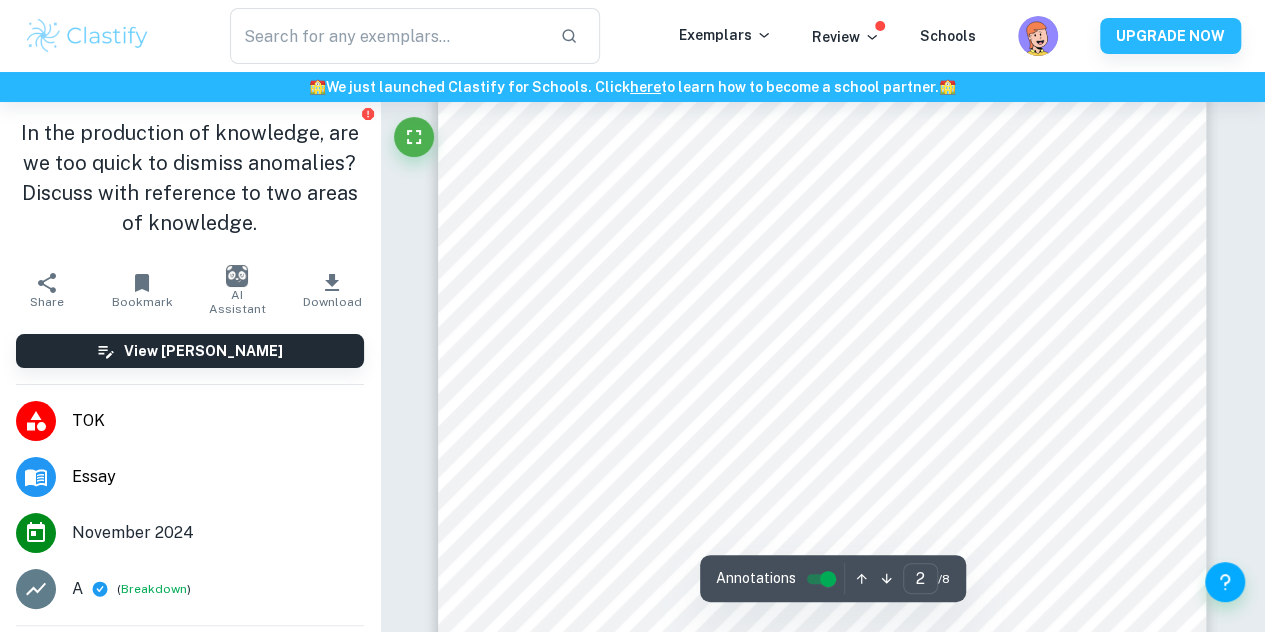 type on "1" 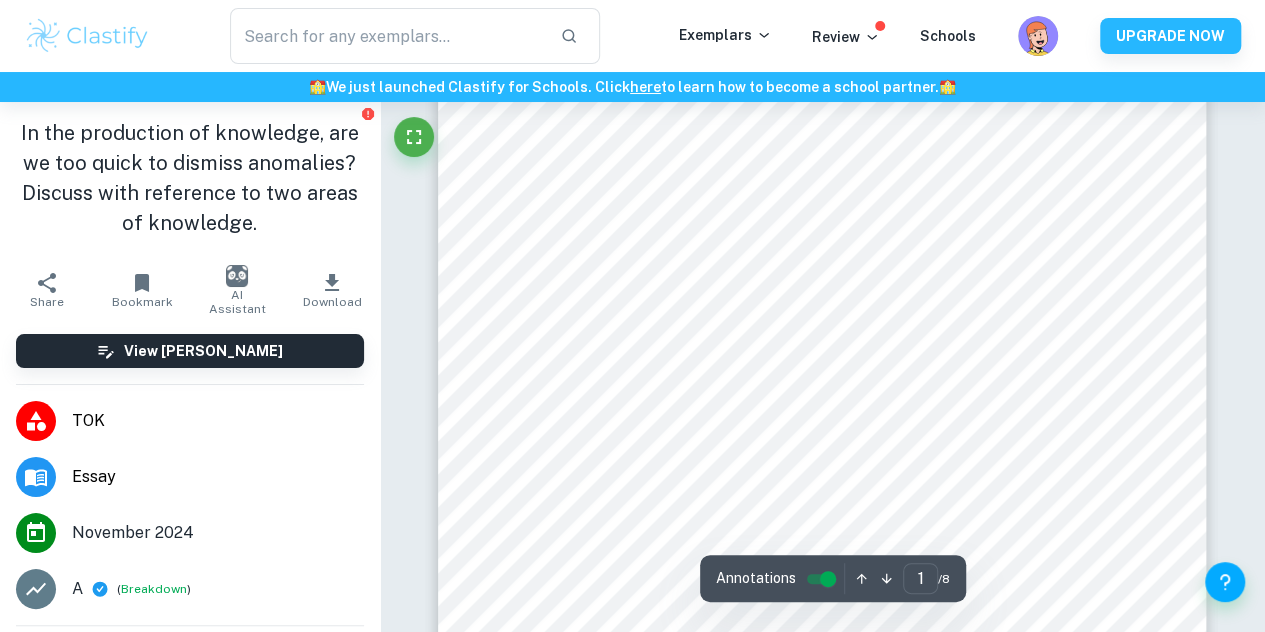 scroll, scrollTop: 0, scrollLeft: 0, axis: both 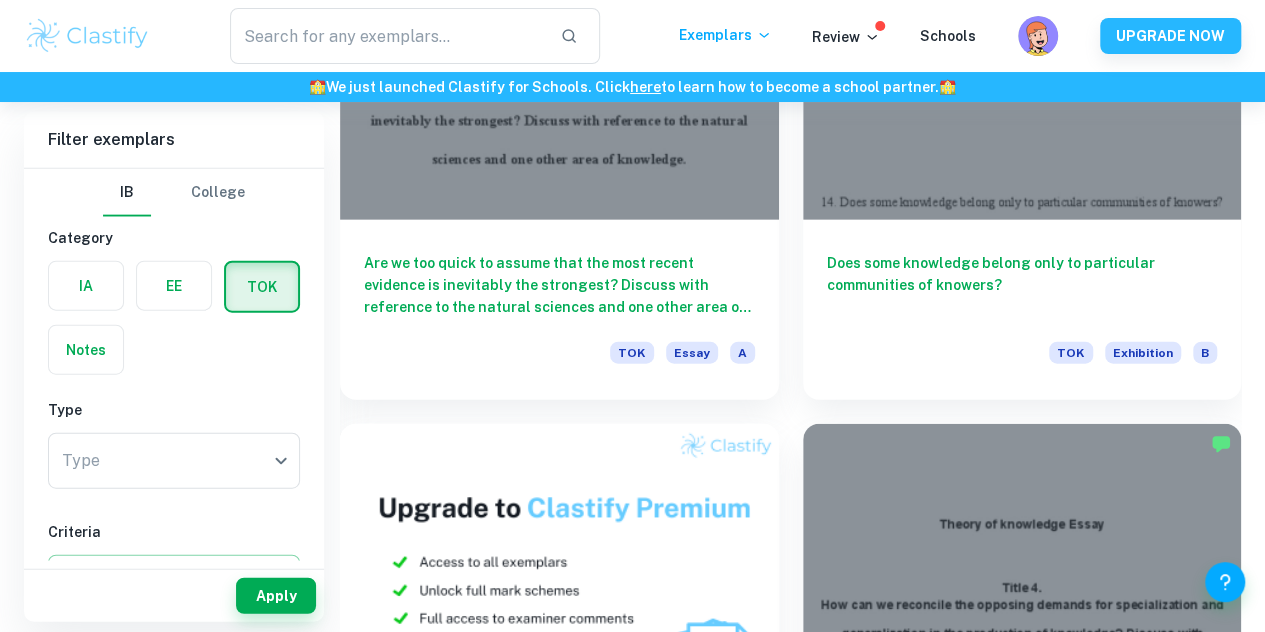 click on "Is subjectivity overly celebrated in the arts but unfairly  condemned in history? Discuss with reference to the arts and  history TOK Essay B" at bounding box center (1022, 5633) 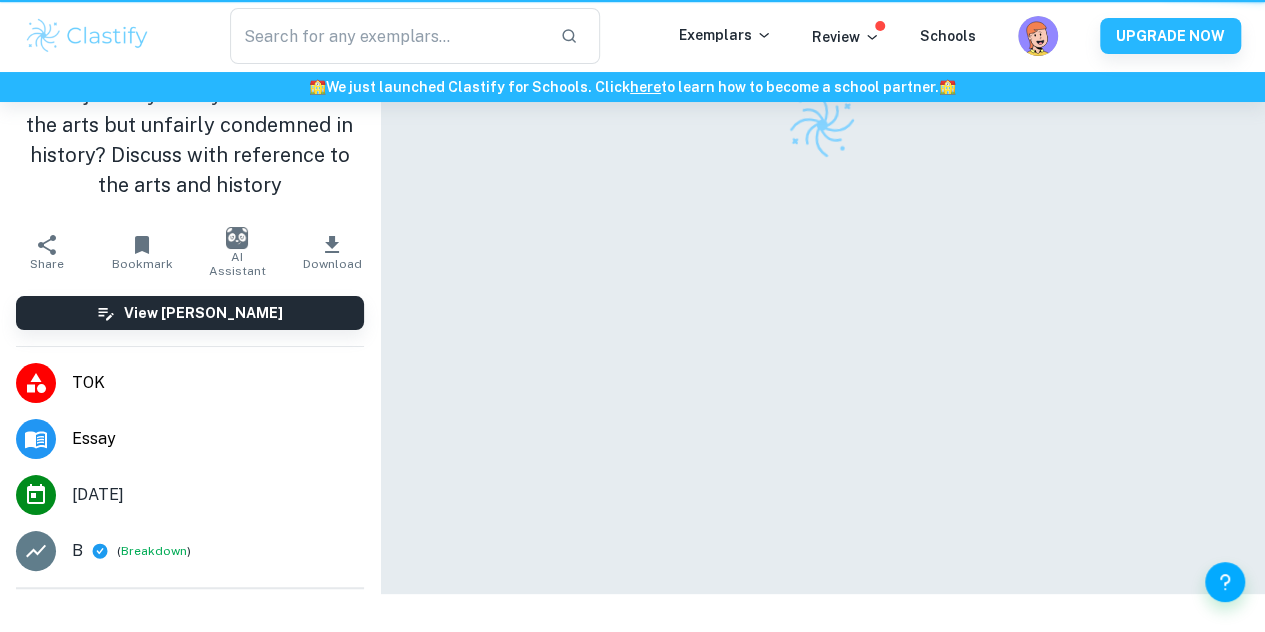 scroll, scrollTop: 0, scrollLeft: 0, axis: both 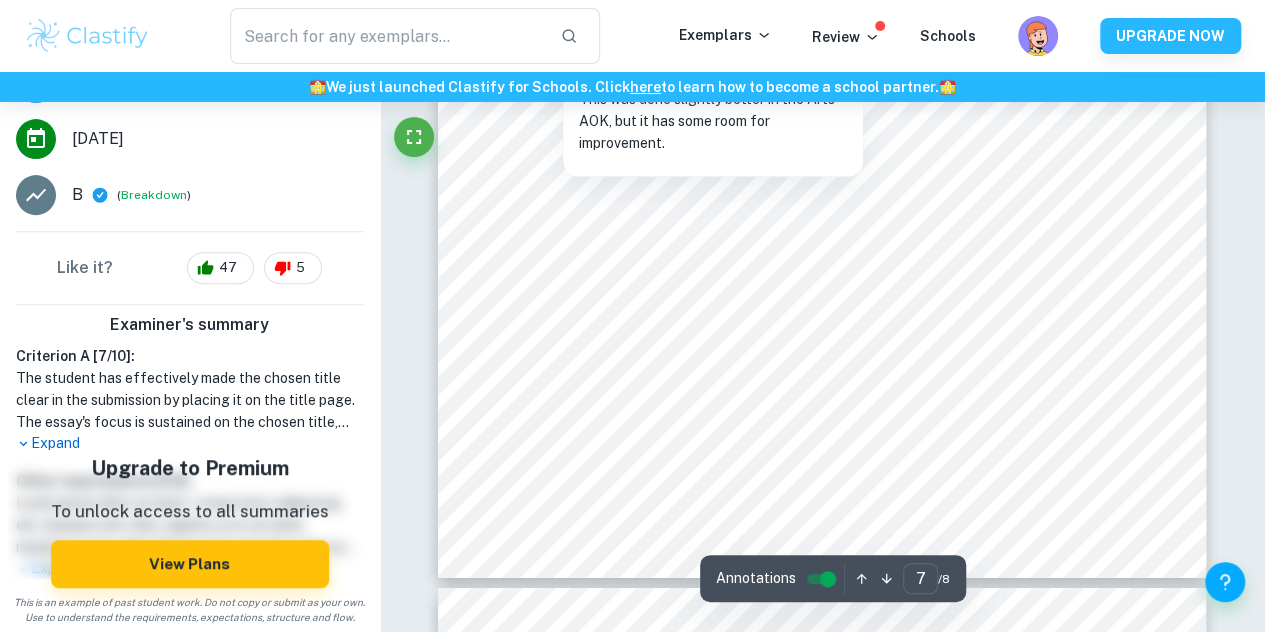 type on "8" 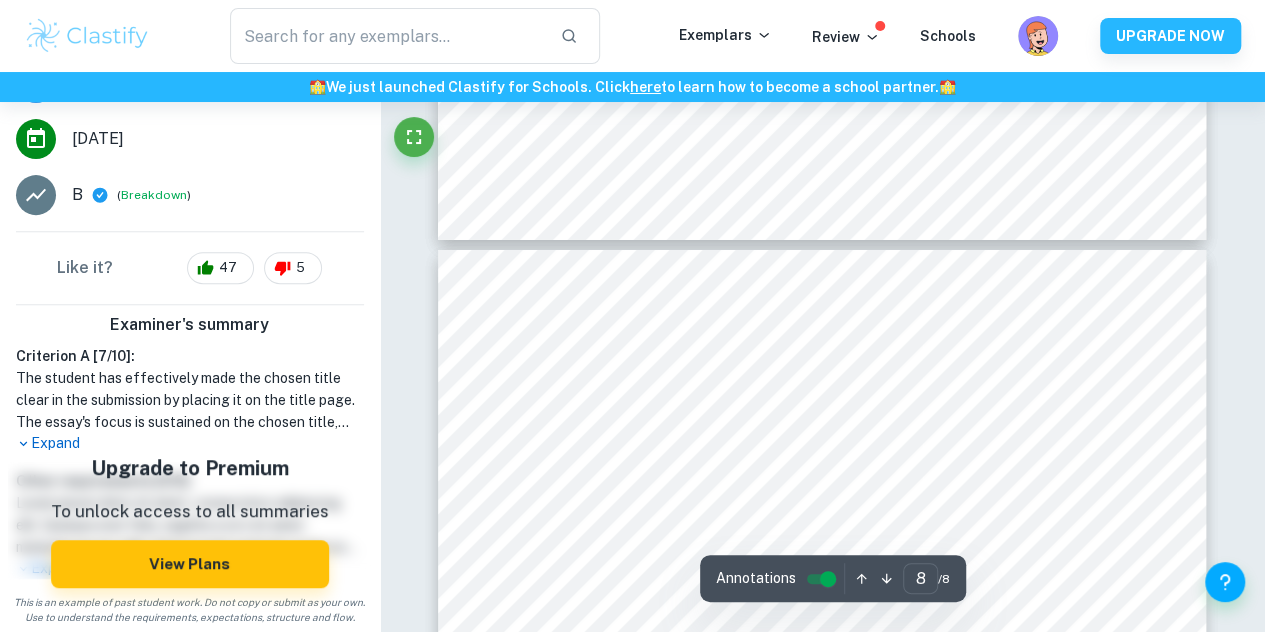 scroll, scrollTop: 7325, scrollLeft: 0, axis: vertical 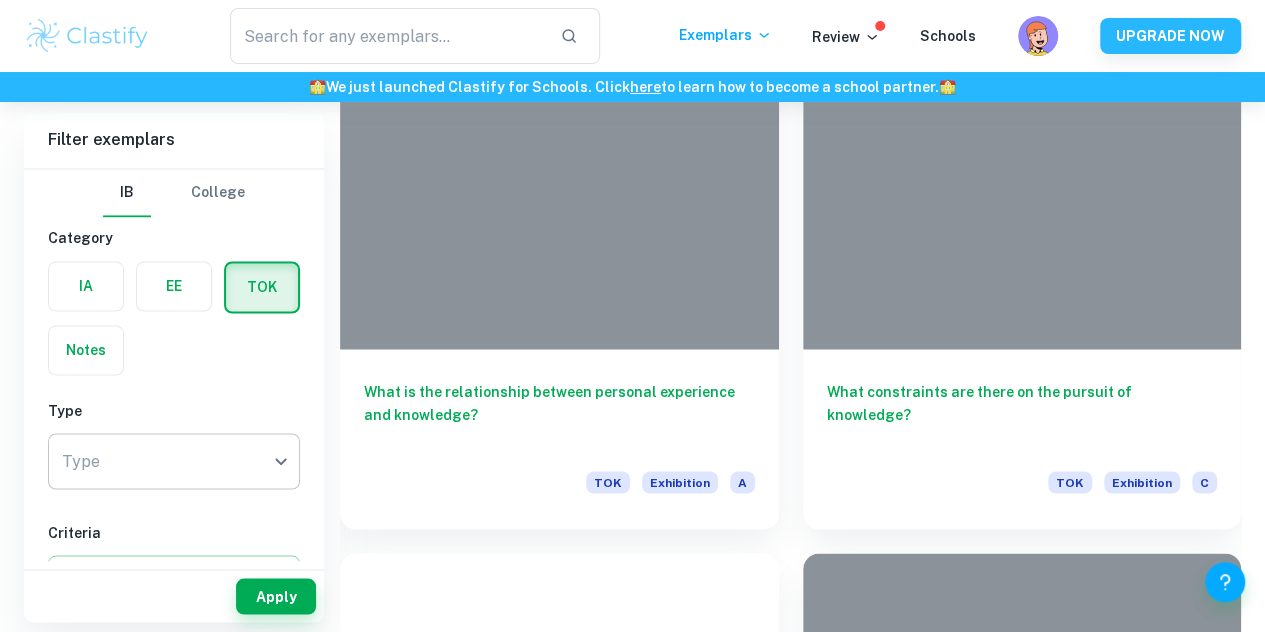 click on "We value your privacy We use cookies to enhance your browsing experience, serve personalised ads or content, and analyse our traffic. By clicking "Accept All", you consent to our use of cookies.   Cookie Policy Customise   Reject All   Accept All   Customise Consent Preferences   We use cookies to help you navigate efficiently and perform certain functions. You will find detailed information about all cookies under each consent category below. The cookies that are categorised as "Necessary" are stored on your browser as they are essential for enabling the basic functionalities of the site. ...  Show more For more information on how Google's third-party cookies operate and handle your data, see:   Google Privacy Policy Necessary Always Active Necessary cookies are required to enable the basic features of this site, such as providing secure log-in or adjusting your consent preferences. These cookies do not store any personally identifiable data. Functional Analytics Performance Advertisement Uncategorised" at bounding box center [632, -8664] 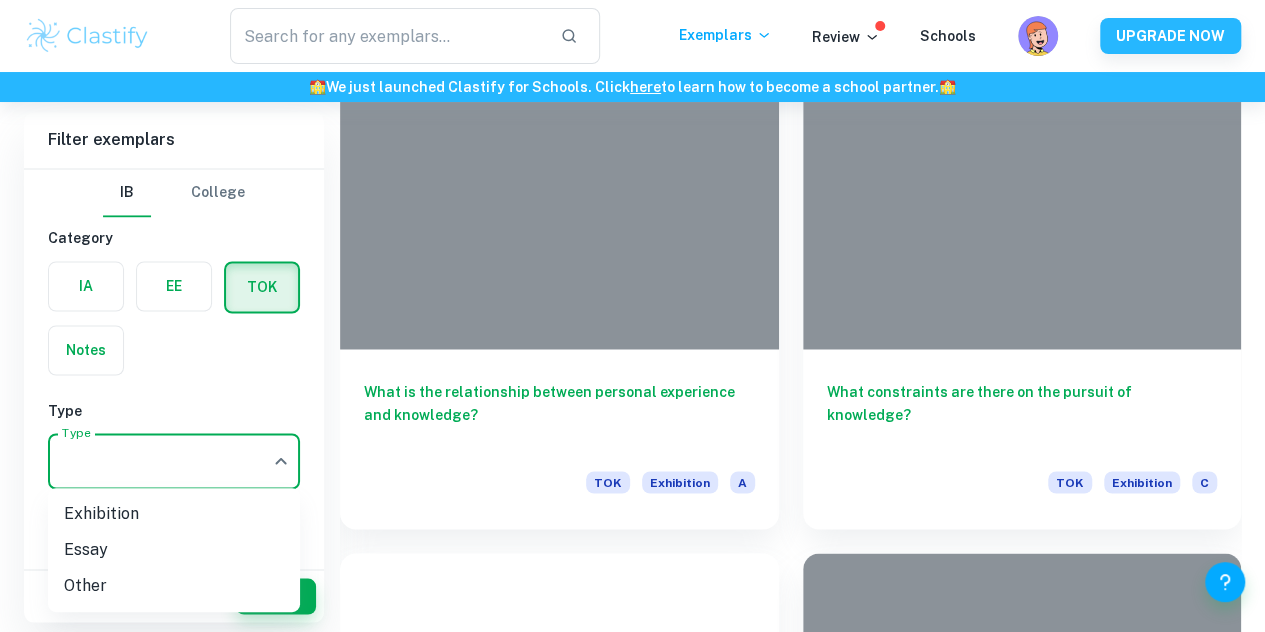 click on "Essay" at bounding box center (174, 550) 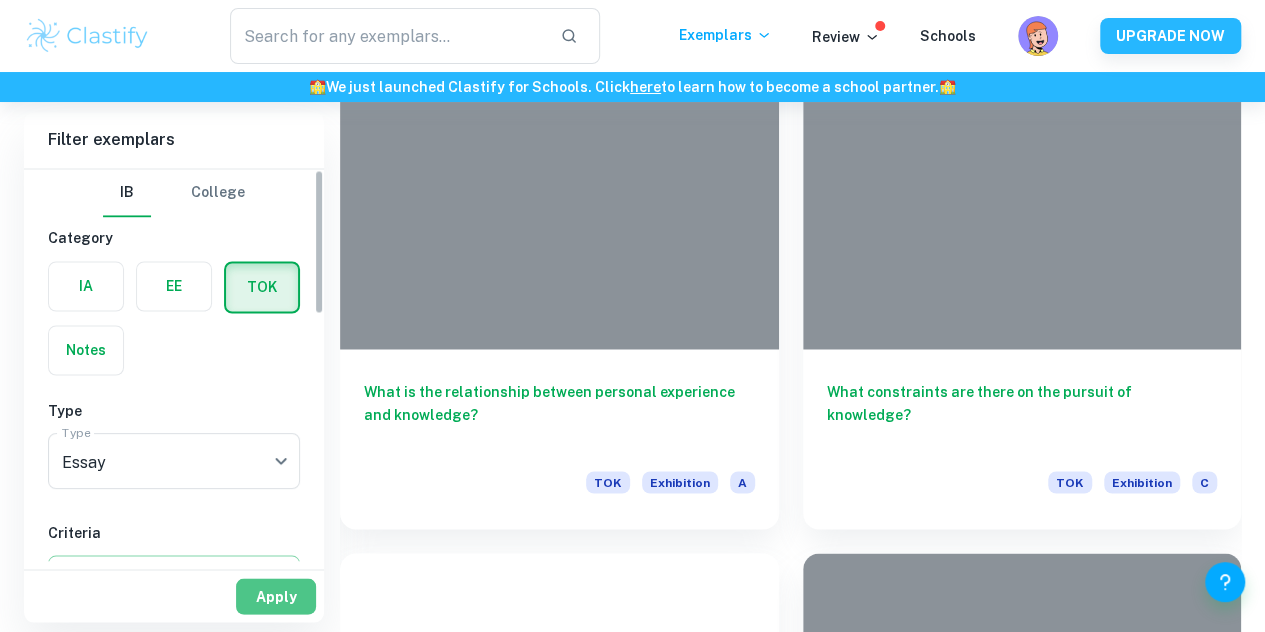 click on "Apply" at bounding box center (276, 596) 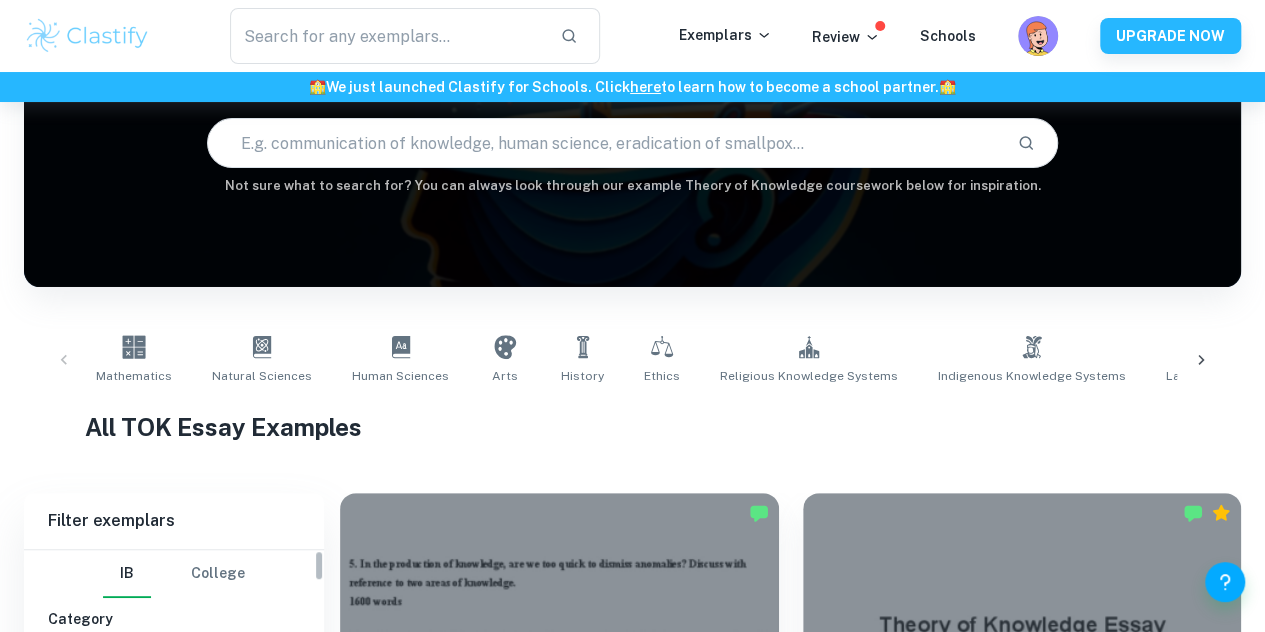 scroll, scrollTop: 323, scrollLeft: 0, axis: vertical 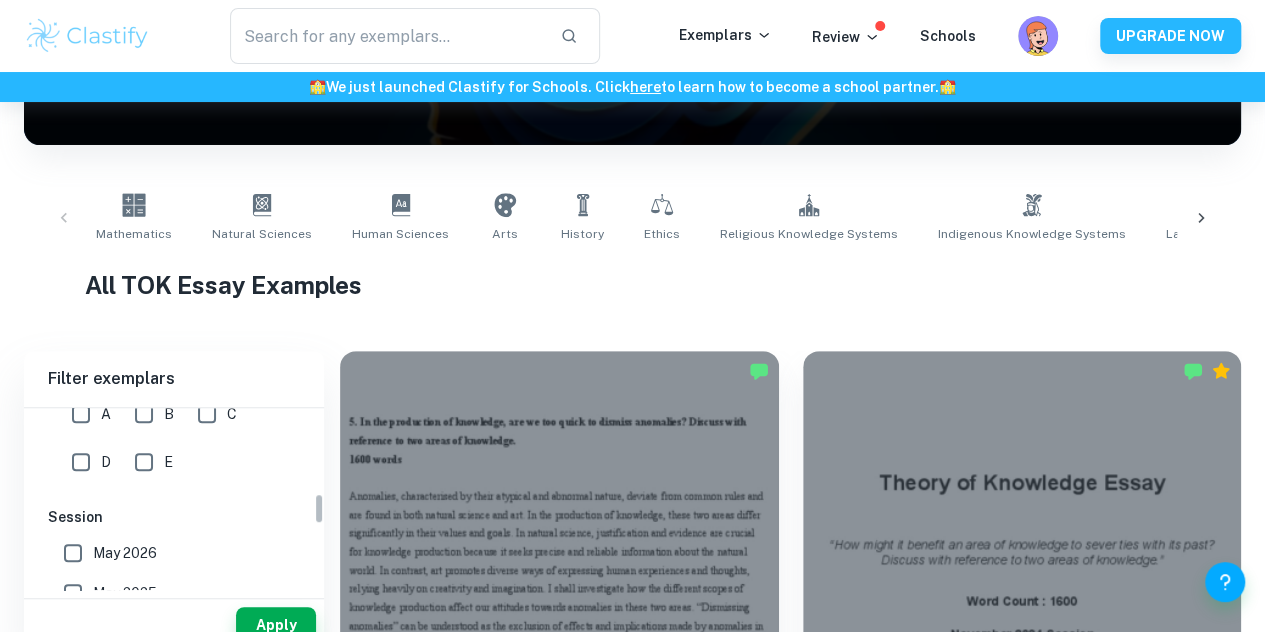 click on "E" at bounding box center (144, 462) 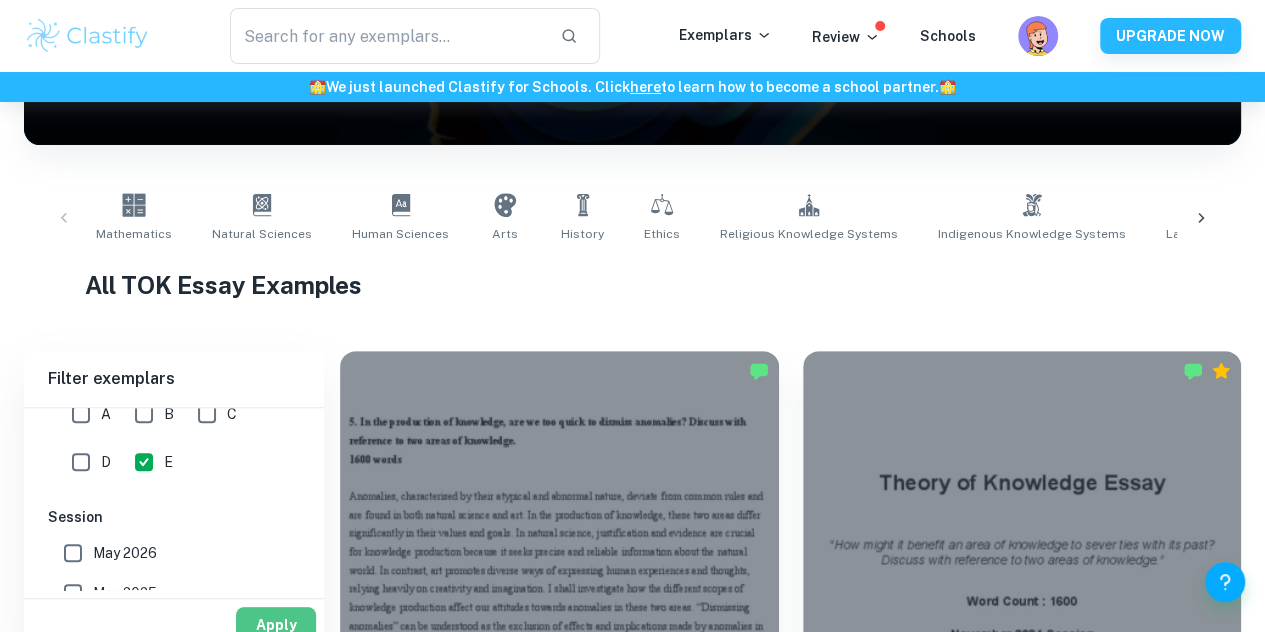 click on "Apply" at bounding box center [276, 625] 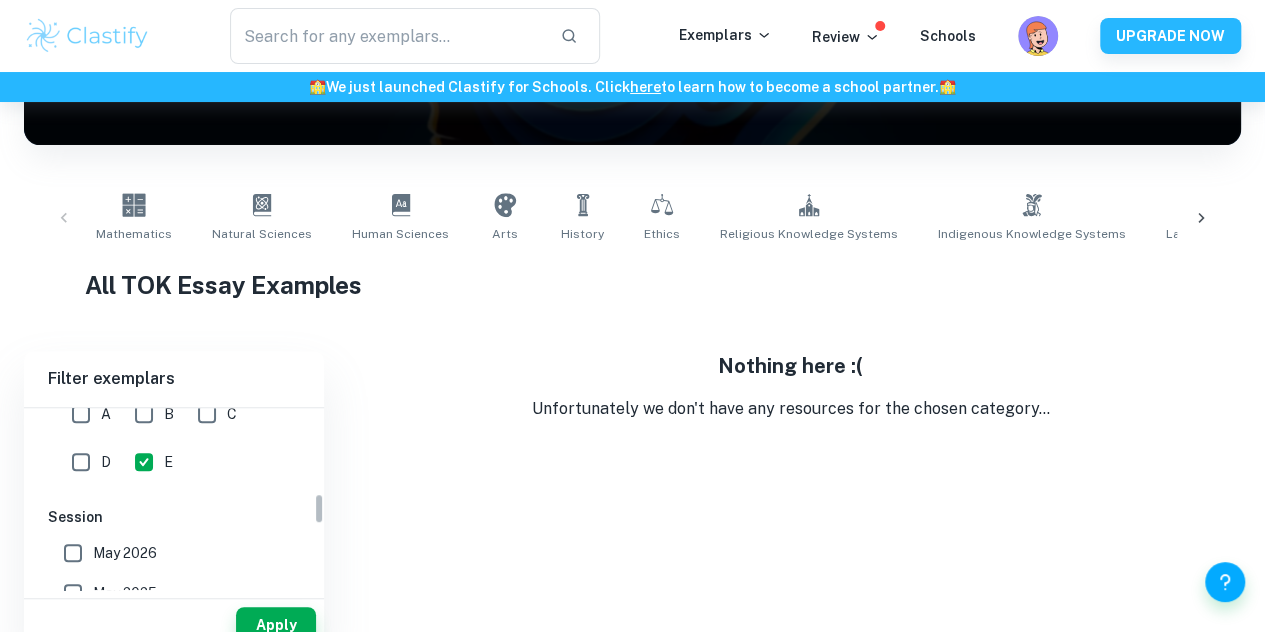 scroll, scrollTop: 342, scrollLeft: 0, axis: vertical 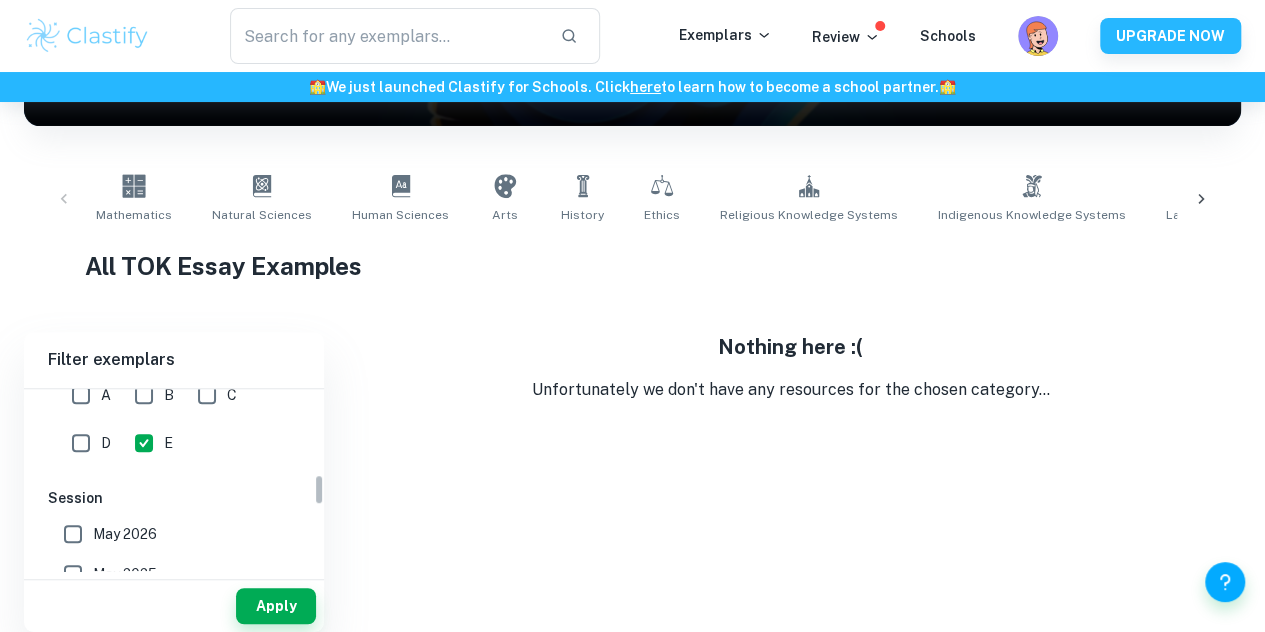 click on "D" at bounding box center [81, 443] 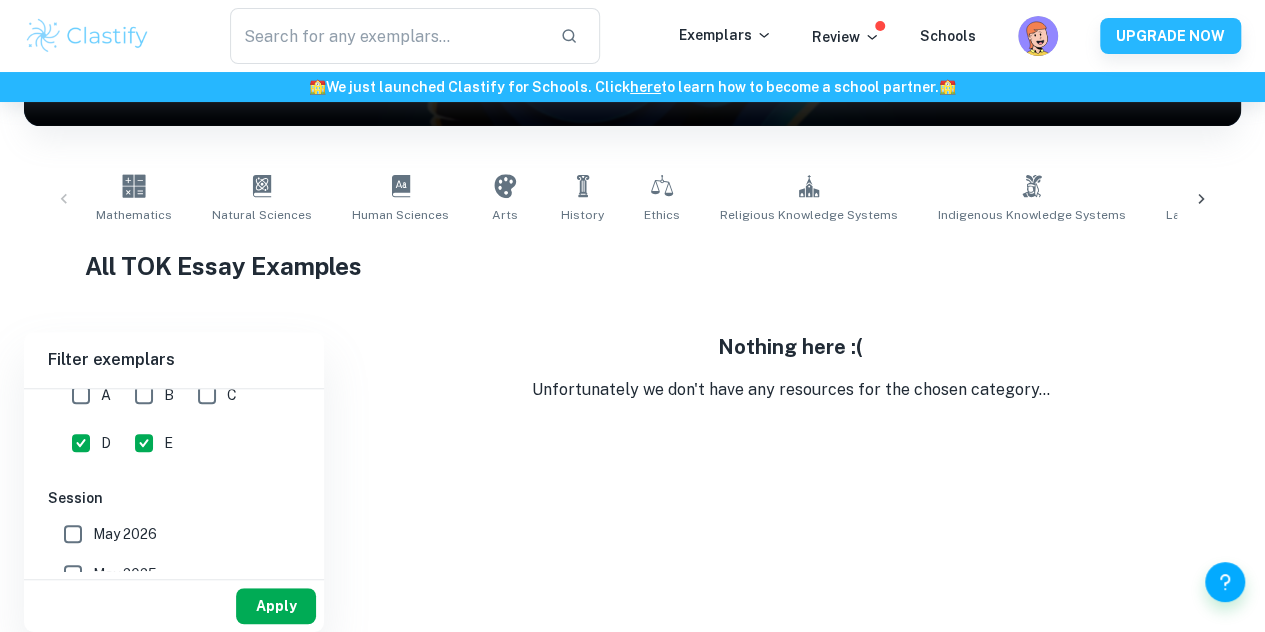 click on "Apply" at bounding box center (276, 606) 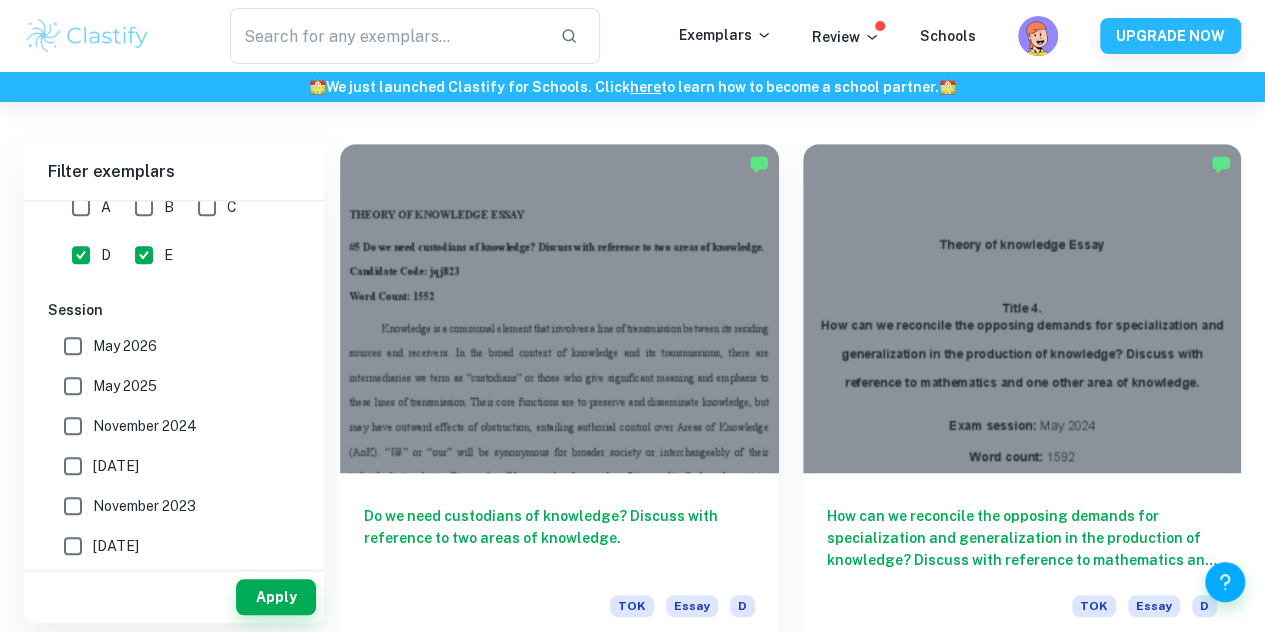 scroll, scrollTop: 531, scrollLeft: 0, axis: vertical 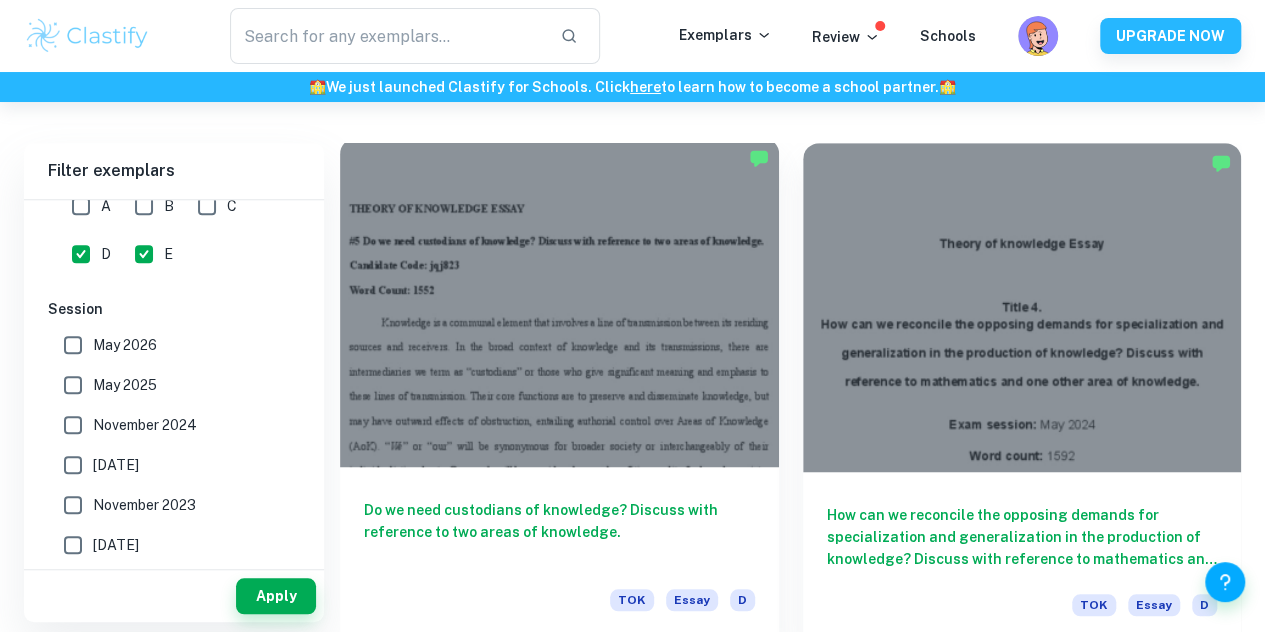 click at bounding box center (559, 302) 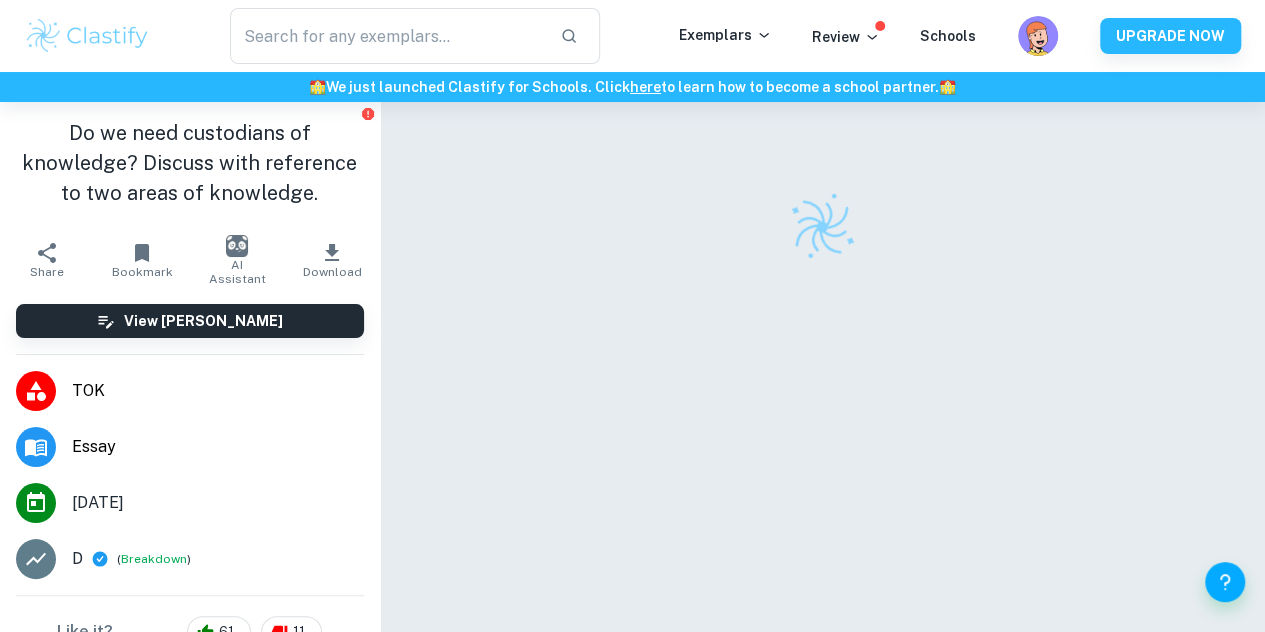 scroll, scrollTop: 102, scrollLeft: 0, axis: vertical 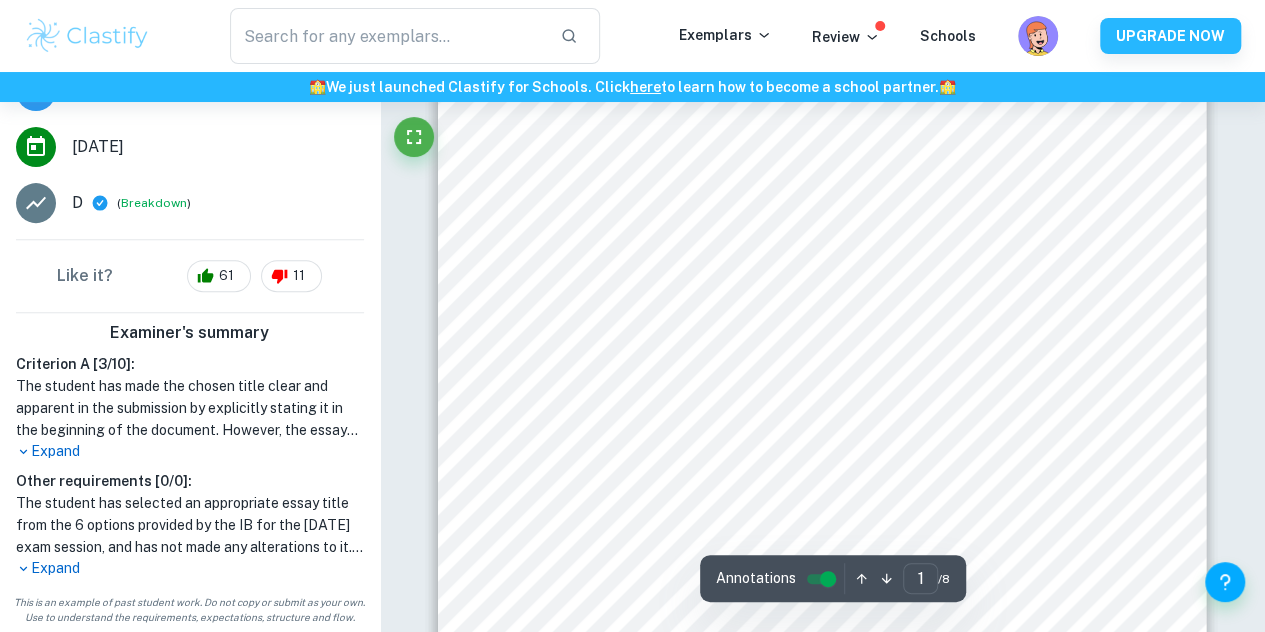 click on "may have outward effects of obstruction, entailing authorial control over Areas of Knowledge" at bounding box center (822, 350) 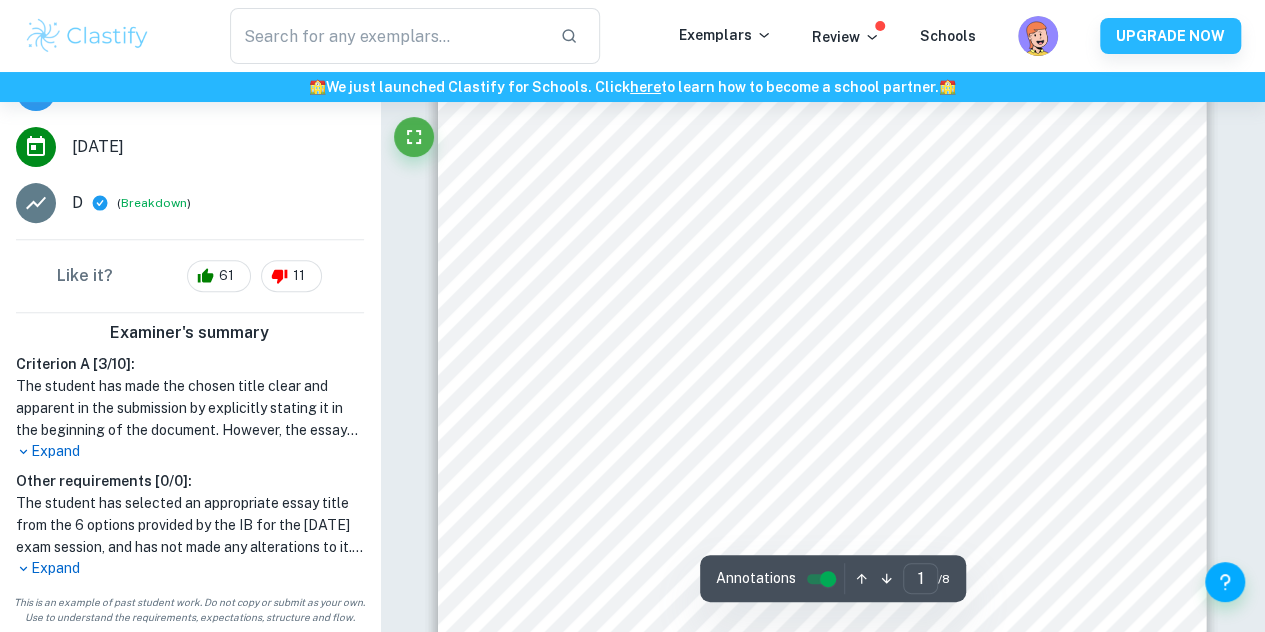 scroll, scrollTop: 274, scrollLeft: 0, axis: vertical 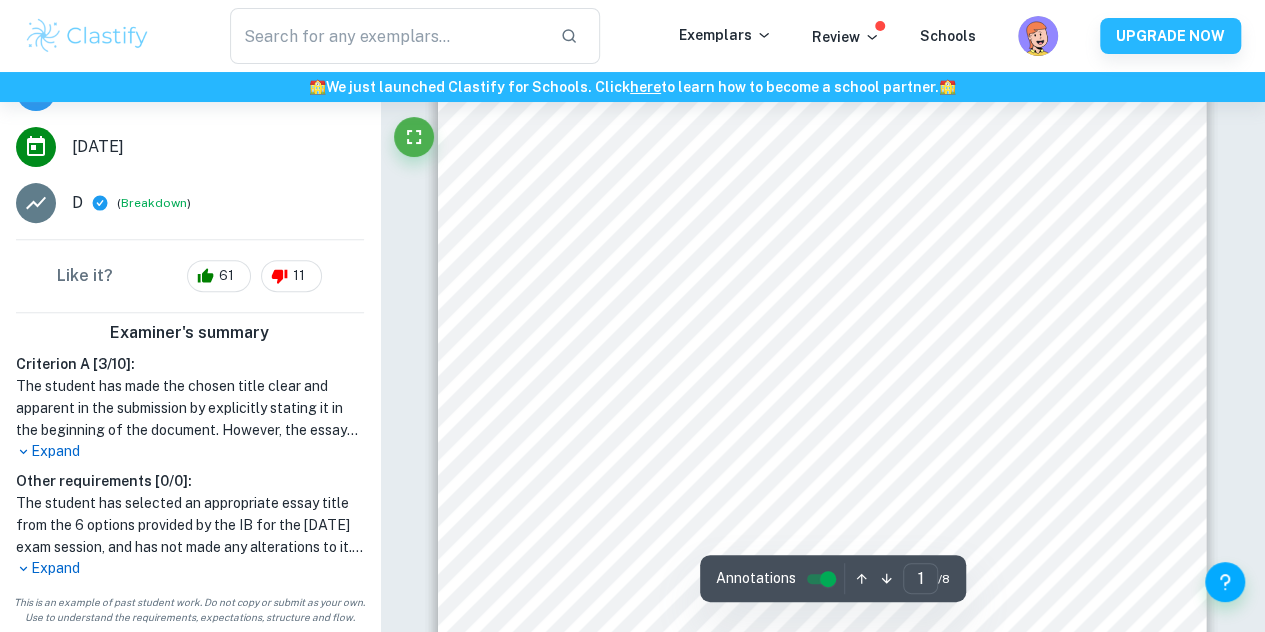 click on "Expand" at bounding box center [190, 451] 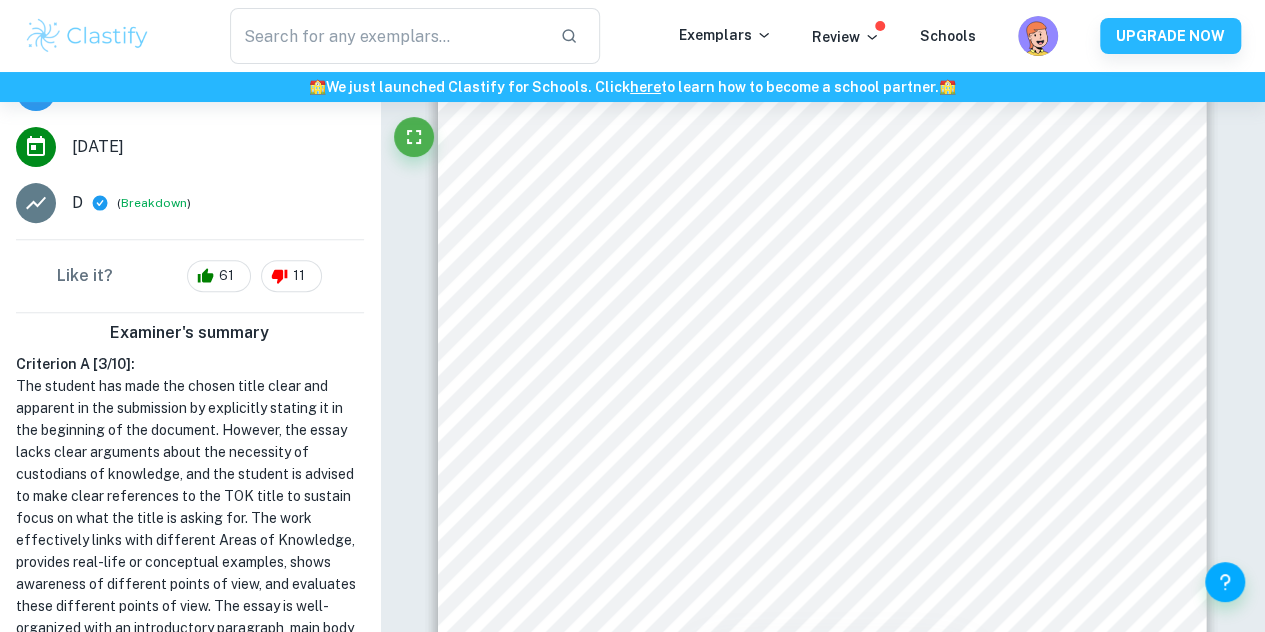scroll, scrollTop: 0, scrollLeft: 0, axis: both 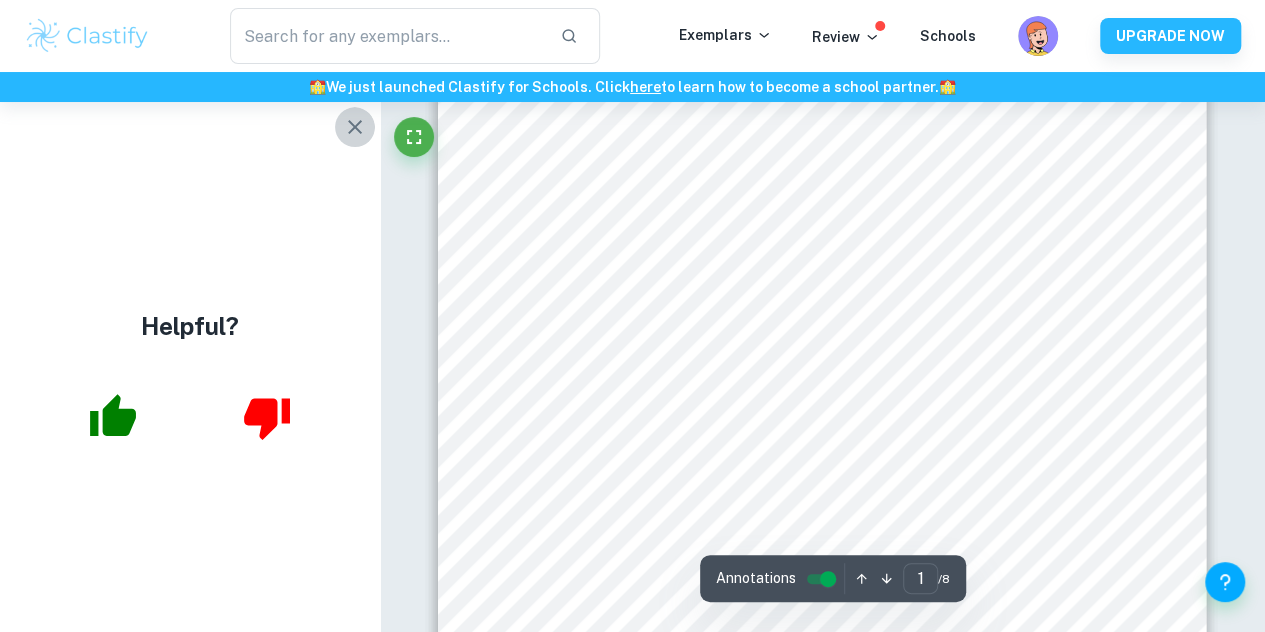 click at bounding box center [355, 127] 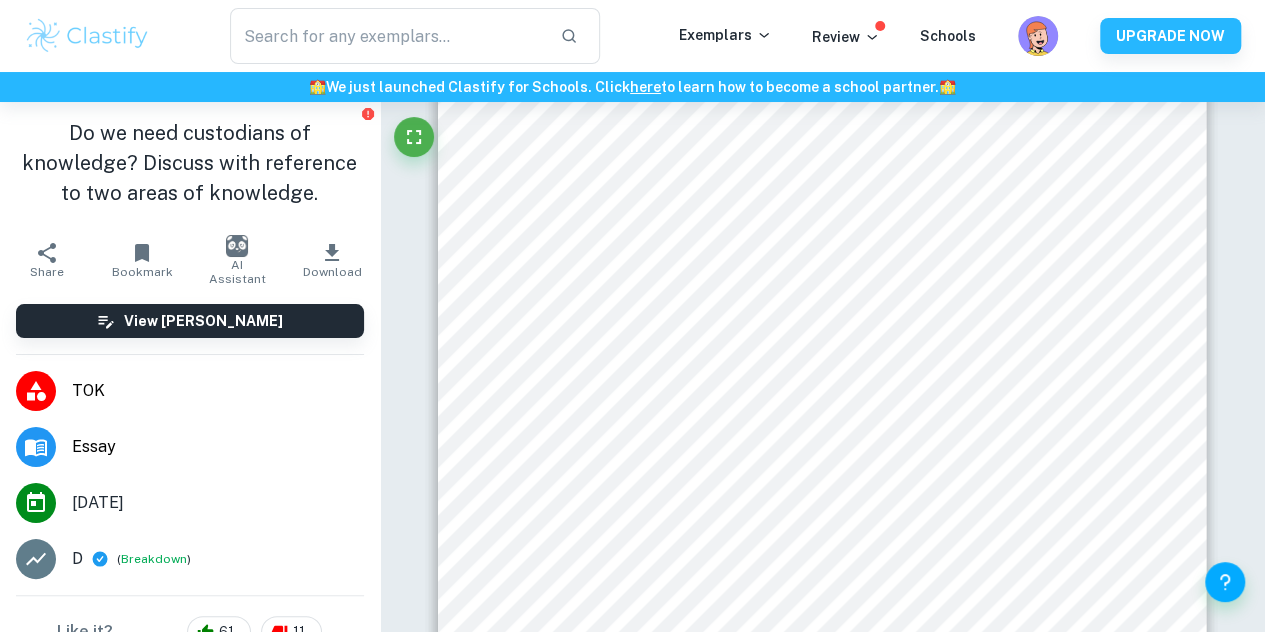 scroll, scrollTop: 299, scrollLeft: 0, axis: vertical 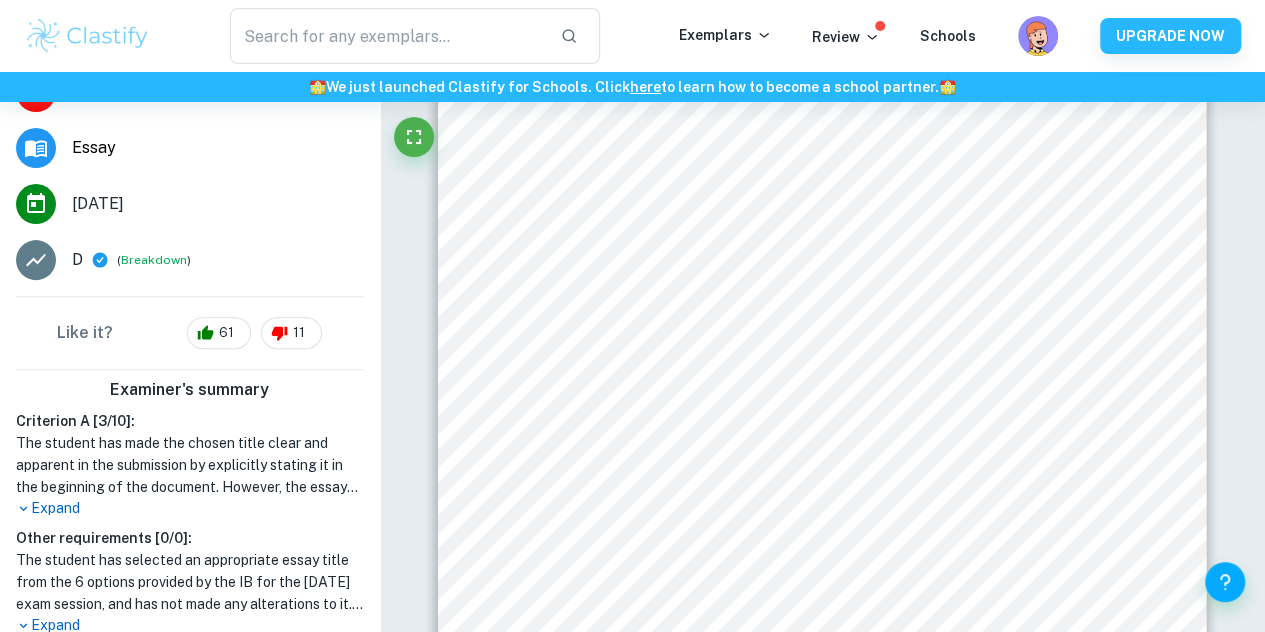 click on "Expand" at bounding box center (190, 508) 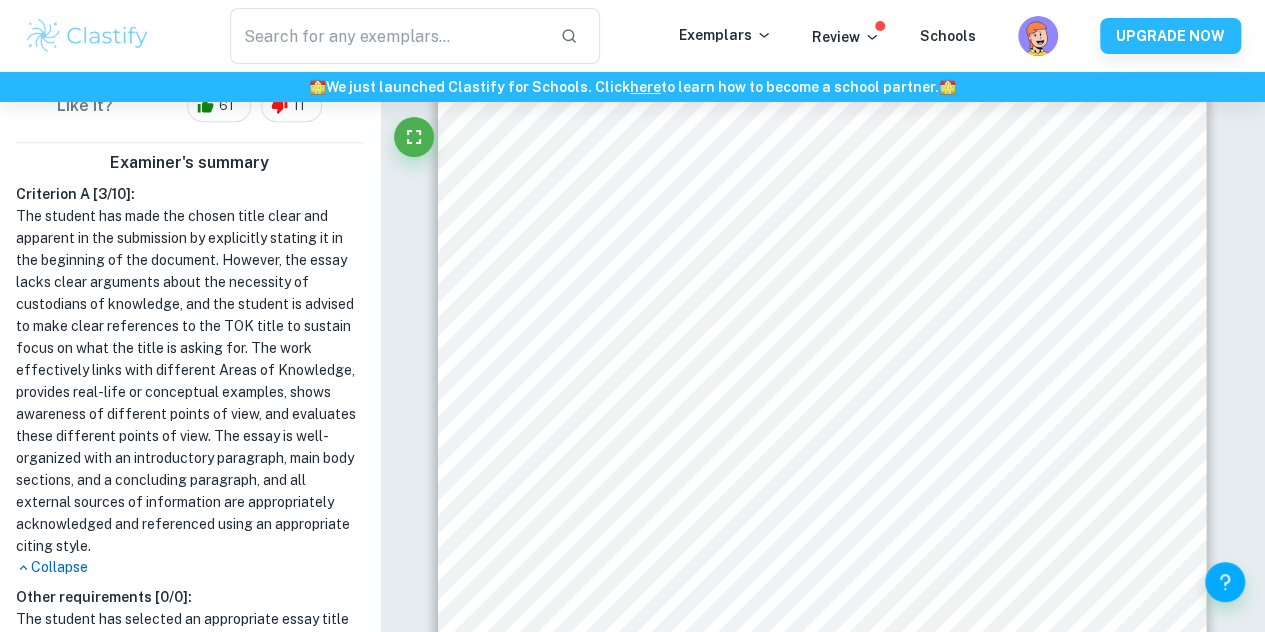 scroll, scrollTop: 527, scrollLeft: 0, axis: vertical 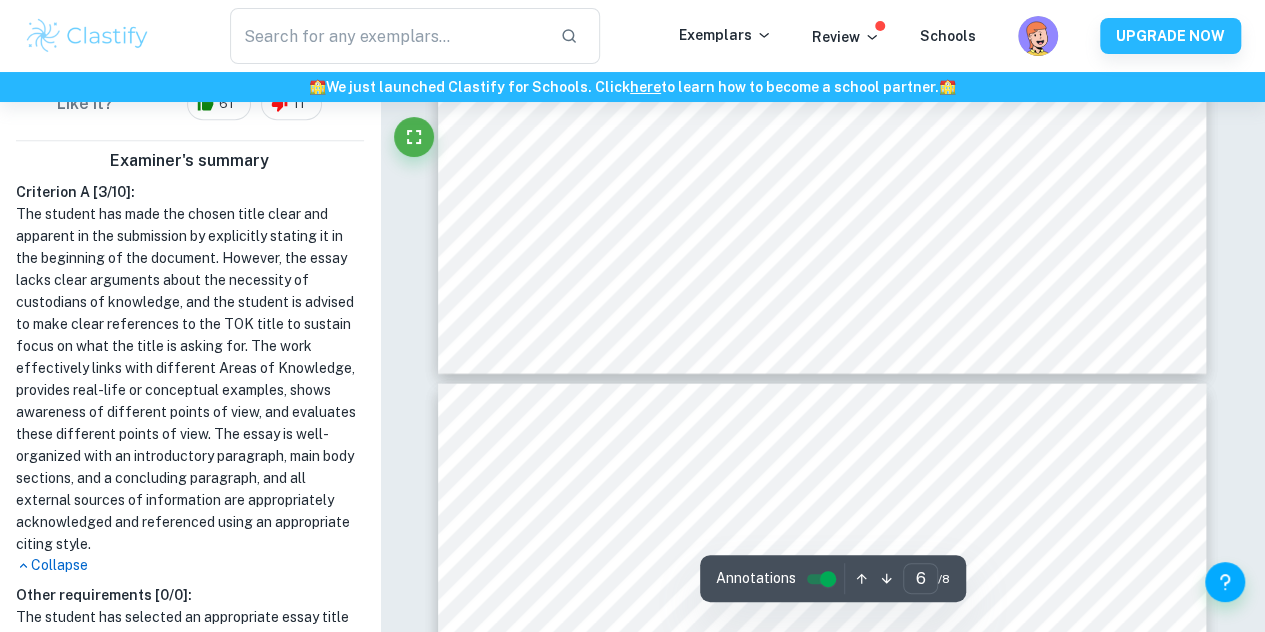 type on "7" 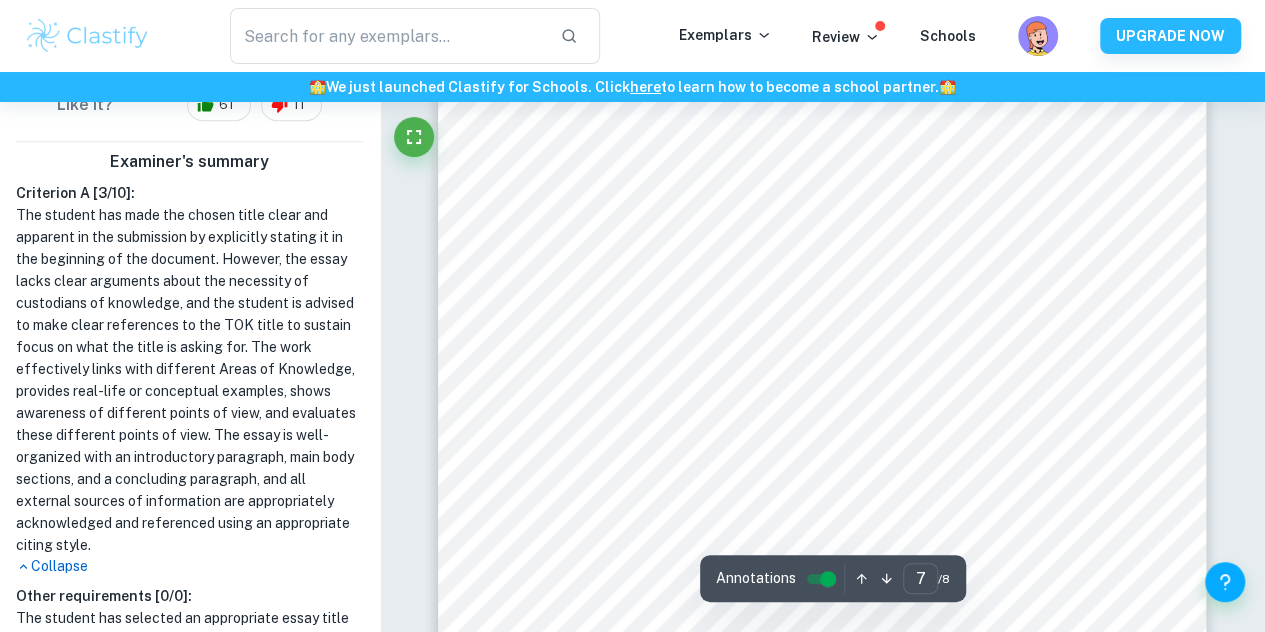 scroll, scrollTop: 6210, scrollLeft: 0, axis: vertical 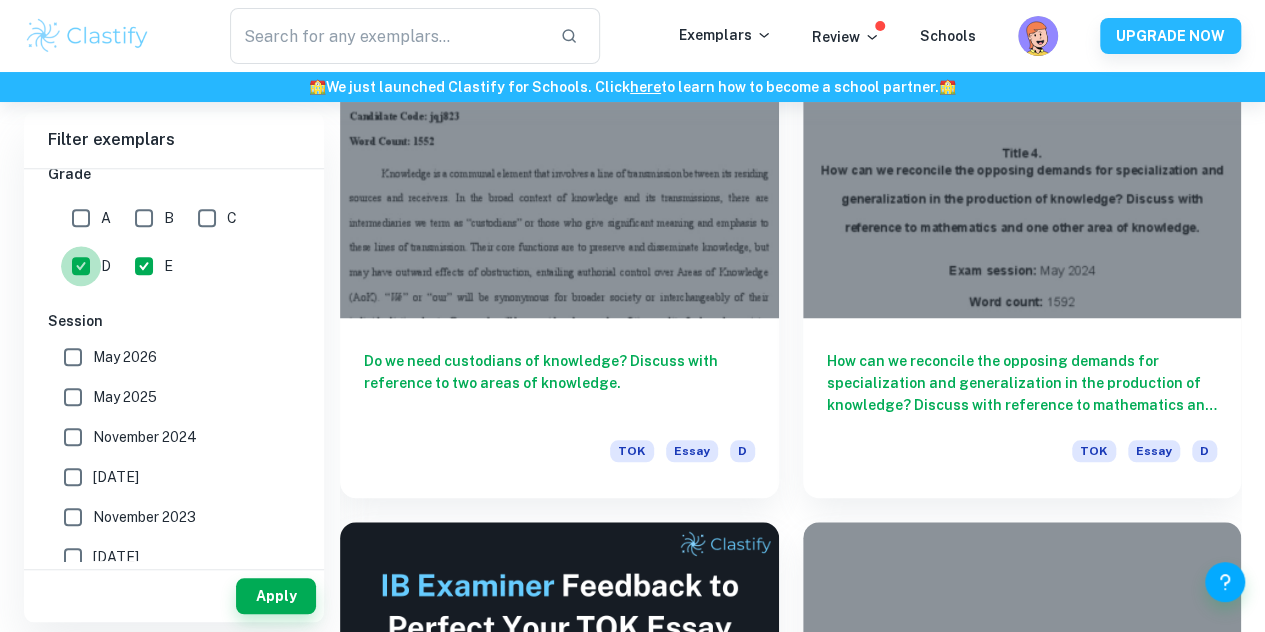 click on "D" at bounding box center (81, 266) 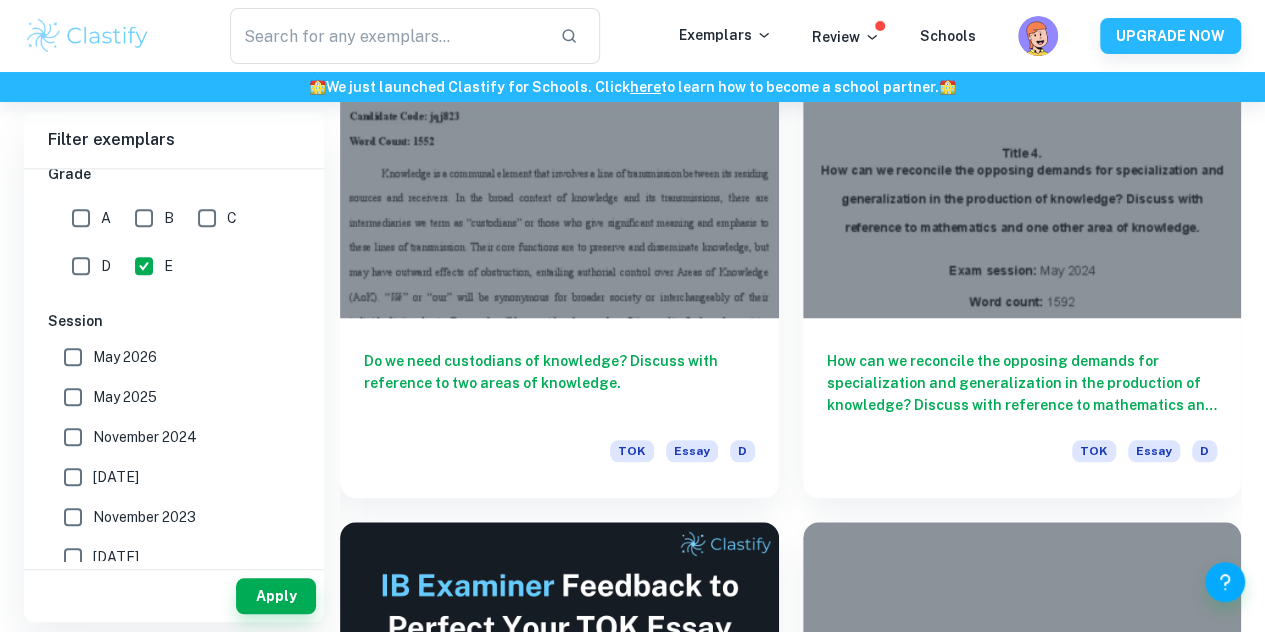 click on "A" at bounding box center [81, 218] 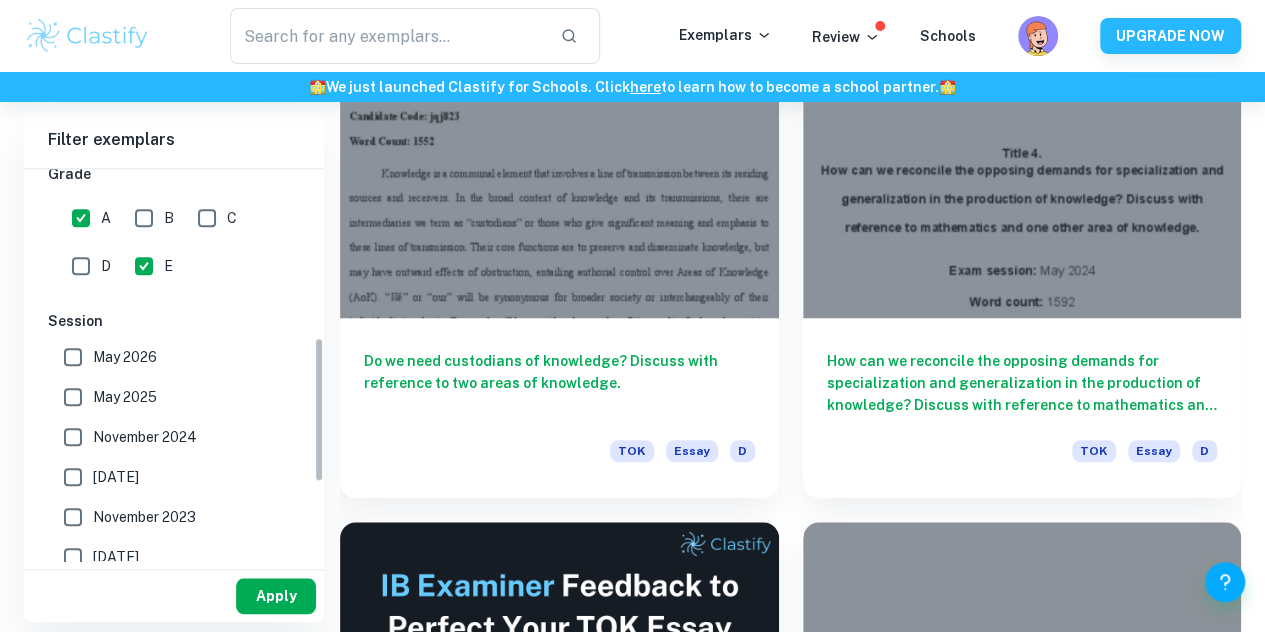 click on "Apply" at bounding box center (276, 596) 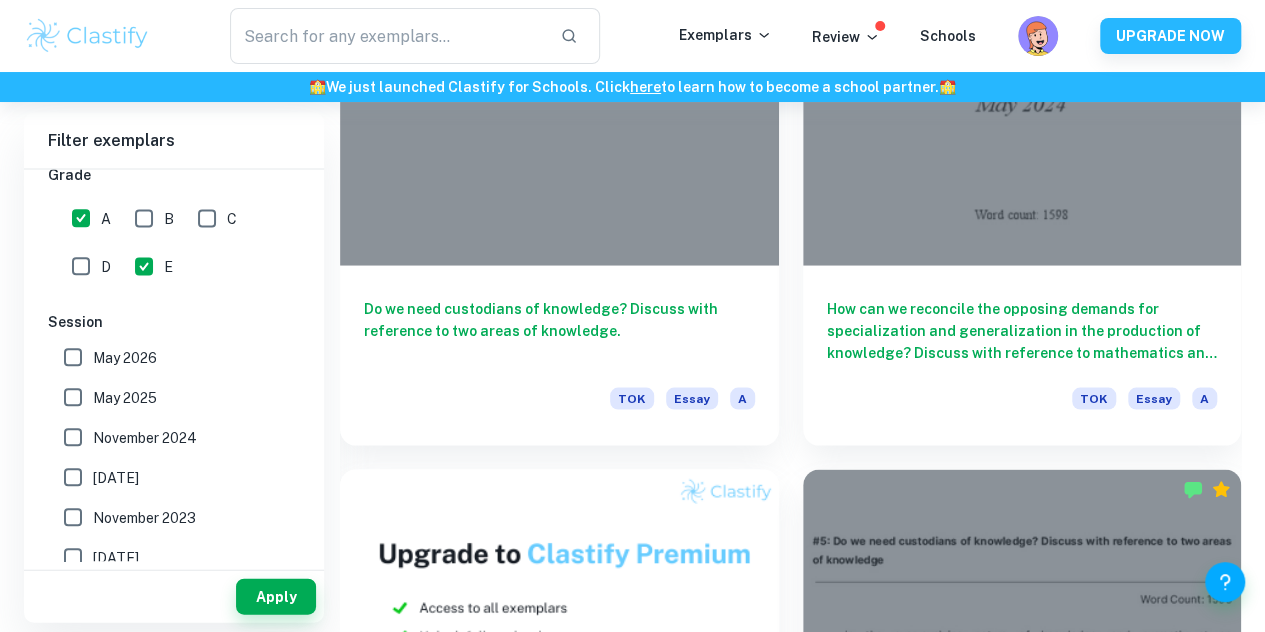 scroll, scrollTop: 1803, scrollLeft: 0, axis: vertical 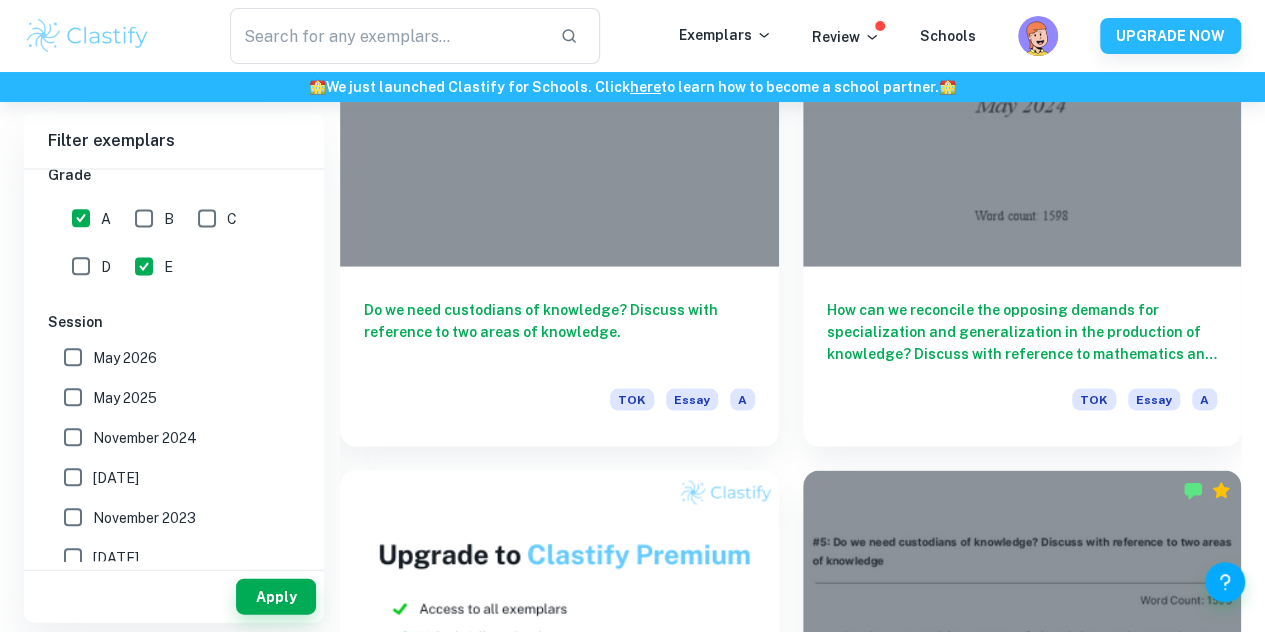 click on "Are we too quick to assume that the most recent evidence is inevitably the strongest? Discuss with reference to the natural sciences and one other area of knowledge. TOK Essay A" at bounding box center [1022, 1949] 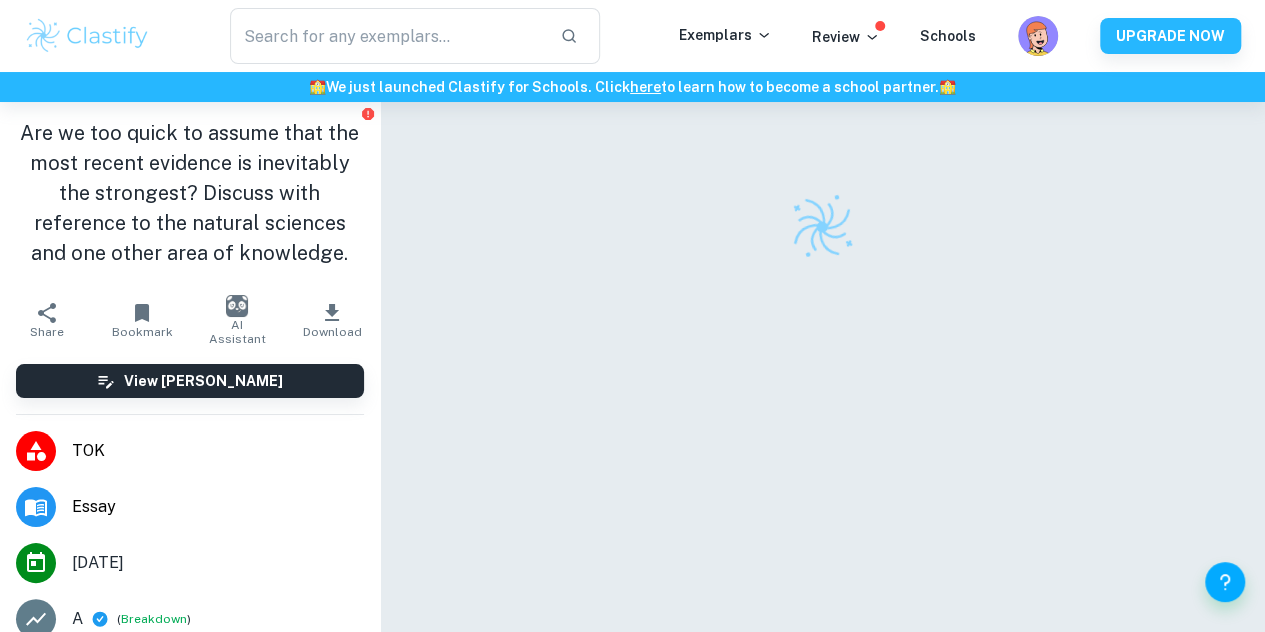 scroll, scrollTop: 102, scrollLeft: 0, axis: vertical 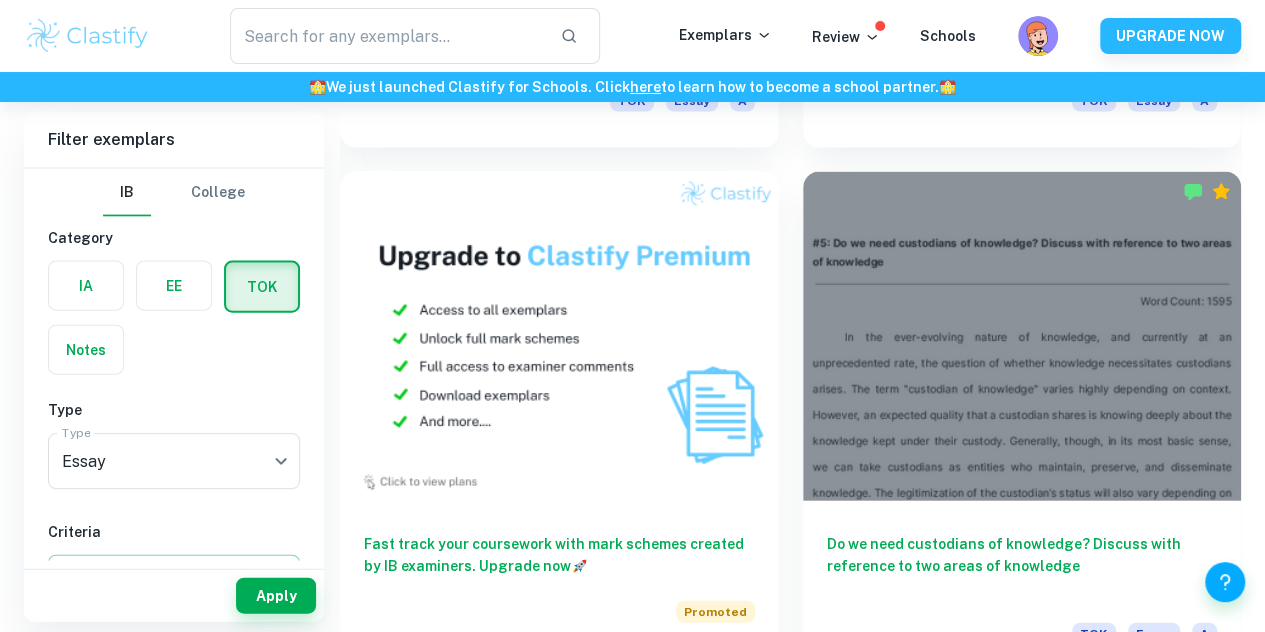 click on "Are we too quick to assume that the most recent evidence is inevitably the strongest? Discuss with reference to the natural sciences and one other area of knowledge. TOK Essay A" at bounding box center (559, 2184) 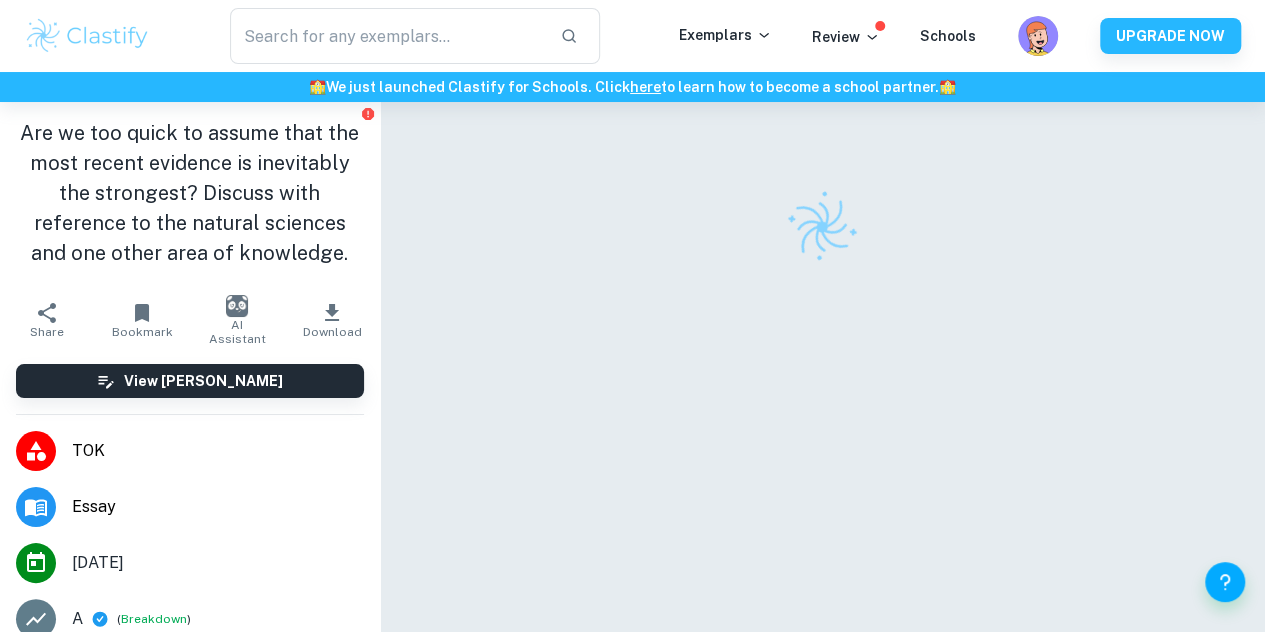 scroll, scrollTop: 102, scrollLeft: 0, axis: vertical 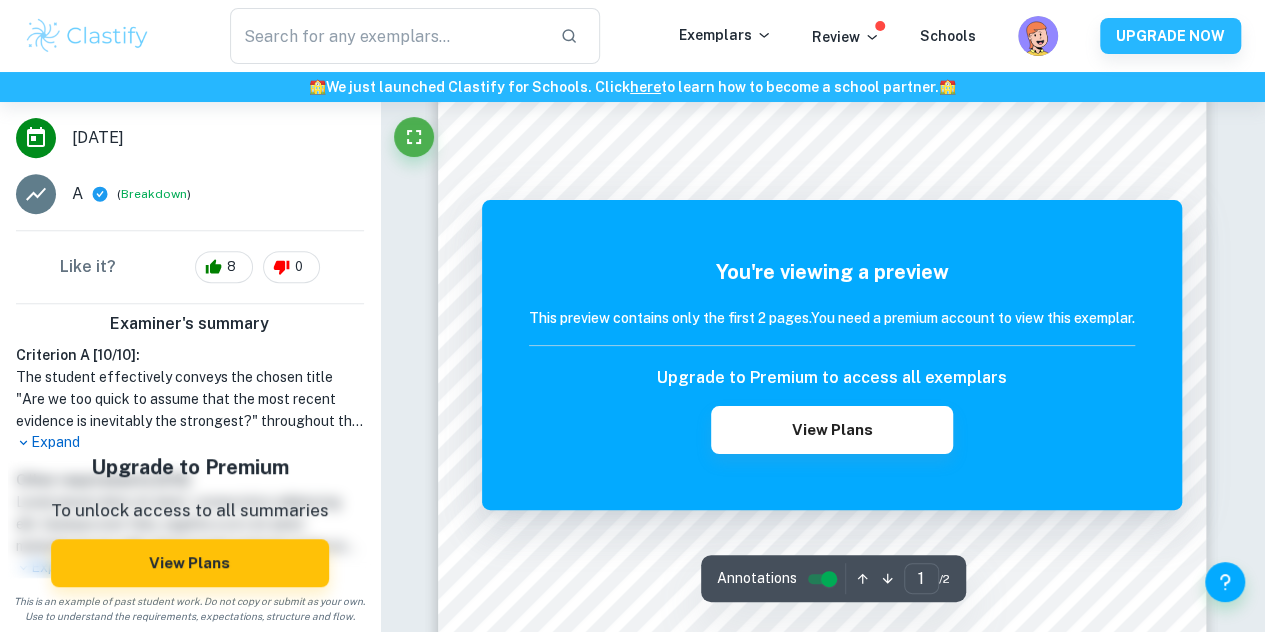 click on "Expand" at bounding box center [190, 442] 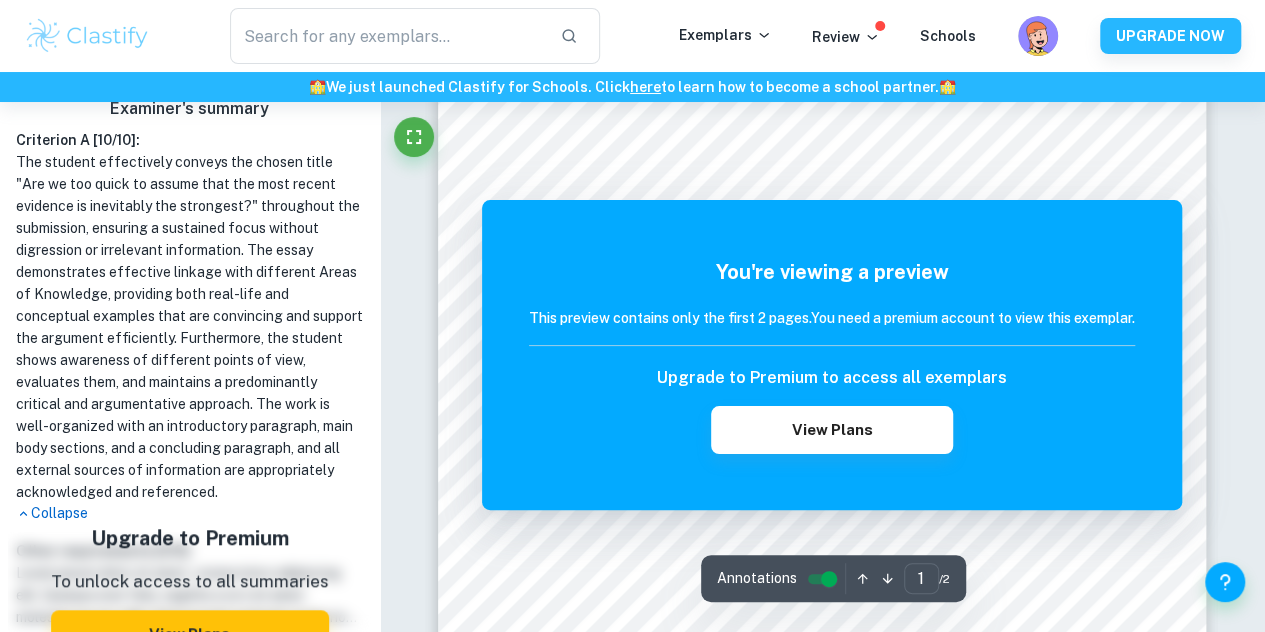 scroll, scrollTop: 685, scrollLeft: 0, axis: vertical 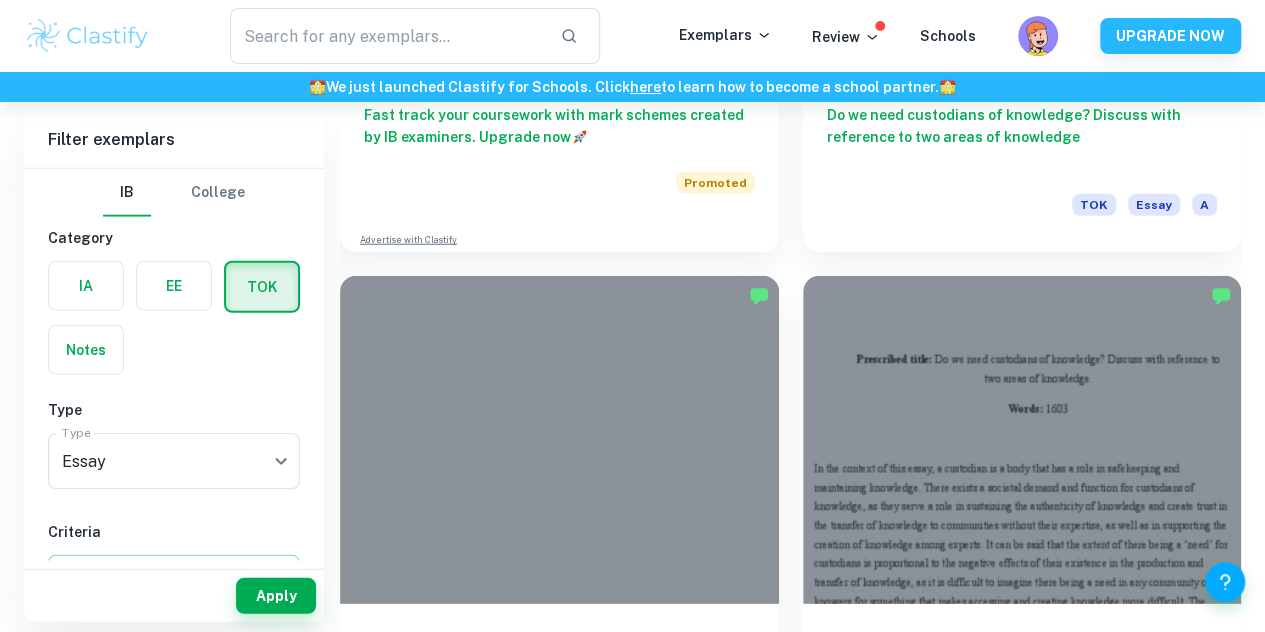 click at bounding box center (1022, 2033) 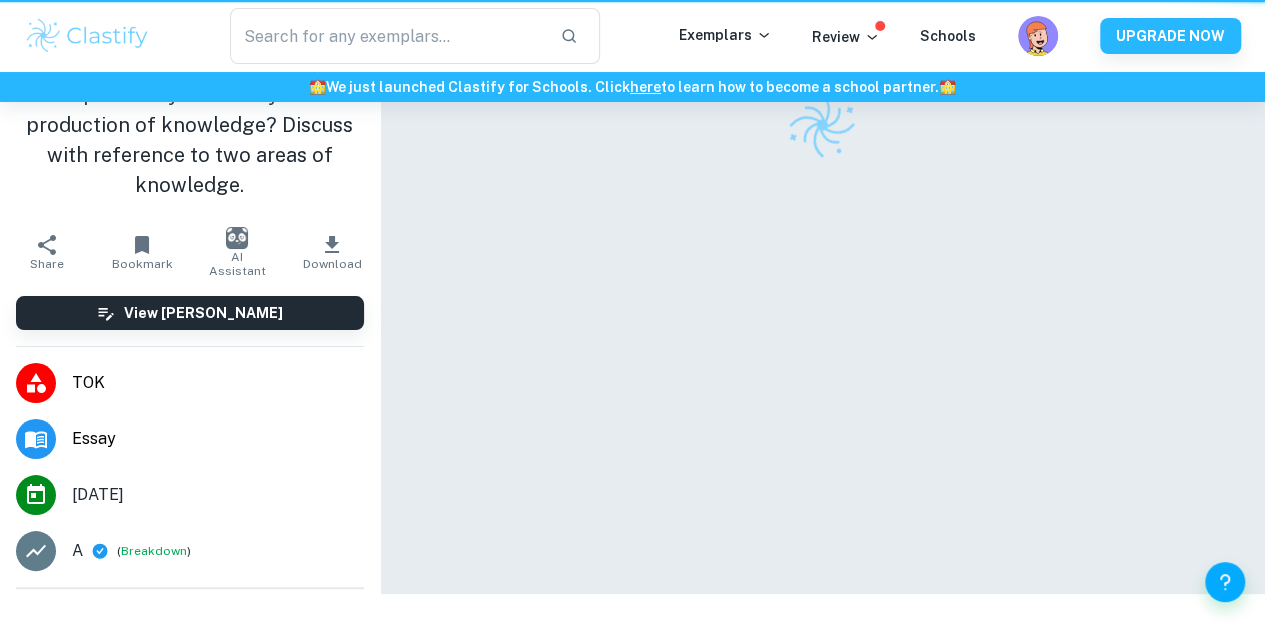 scroll, scrollTop: 0, scrollLeft: 0, axis: both 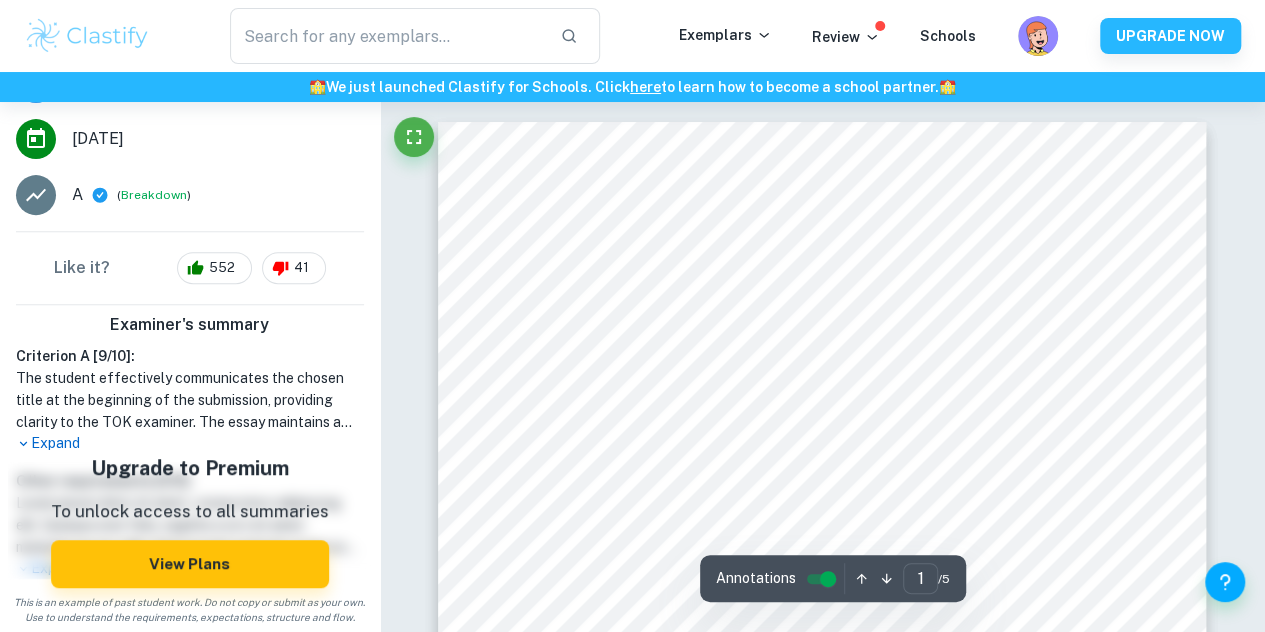 click on "The student effectively communicates the chosen title at the beginning of the submission, providing clarity to the TOK examiner. The essay maintains a sustained focus on the chosen title, with effective linkage to different Areas of Knowledge. Real-life and conceptual examples are provided convincingly, supporting the argument efficiently. Additionally, the student considers implications and counterpoints, showing awareness of different points of view. While the essay is predominantly critical and argumentative, it lacks proper acknowledgment and referencing of external sources, which is essential to avoid issues with plagiarism." at bounding box center [190, 400] 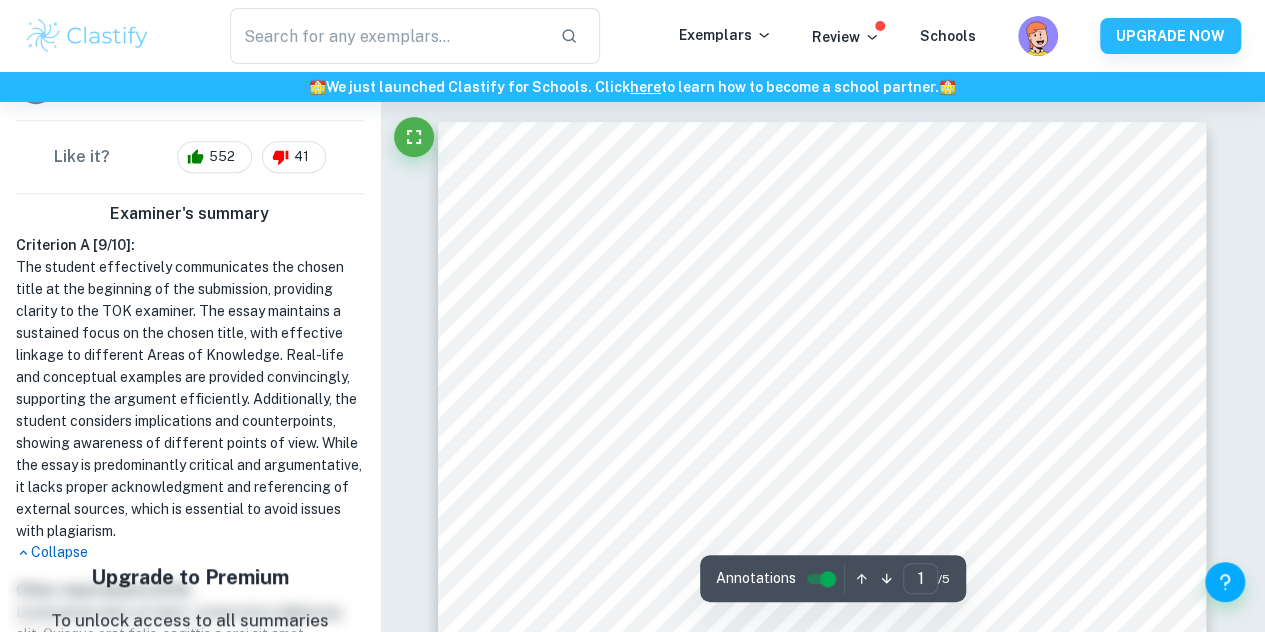 scroll, scrollTop: 569, scrollLeft: 0, axis: vertical 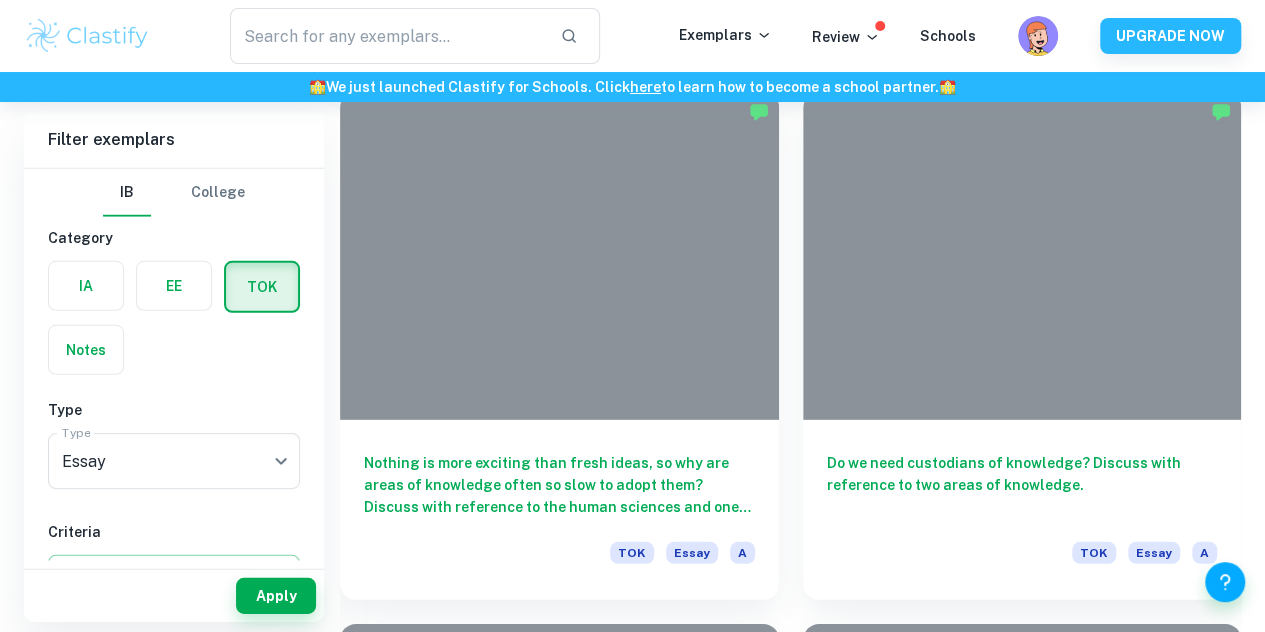 click at bounding box center (559, 2382) 